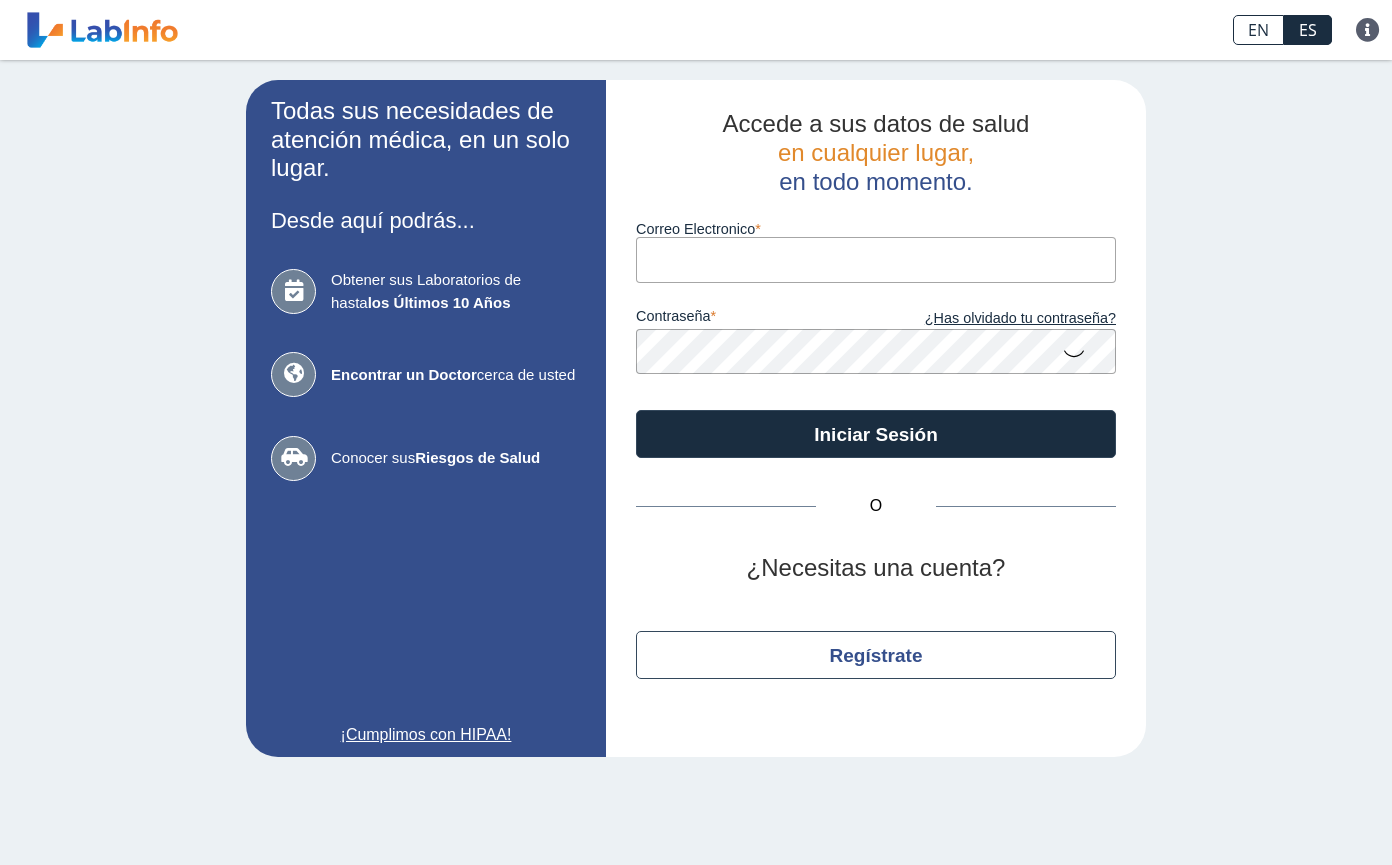scroll, scrollTop: 0, scrollLeft: 0, axis: both 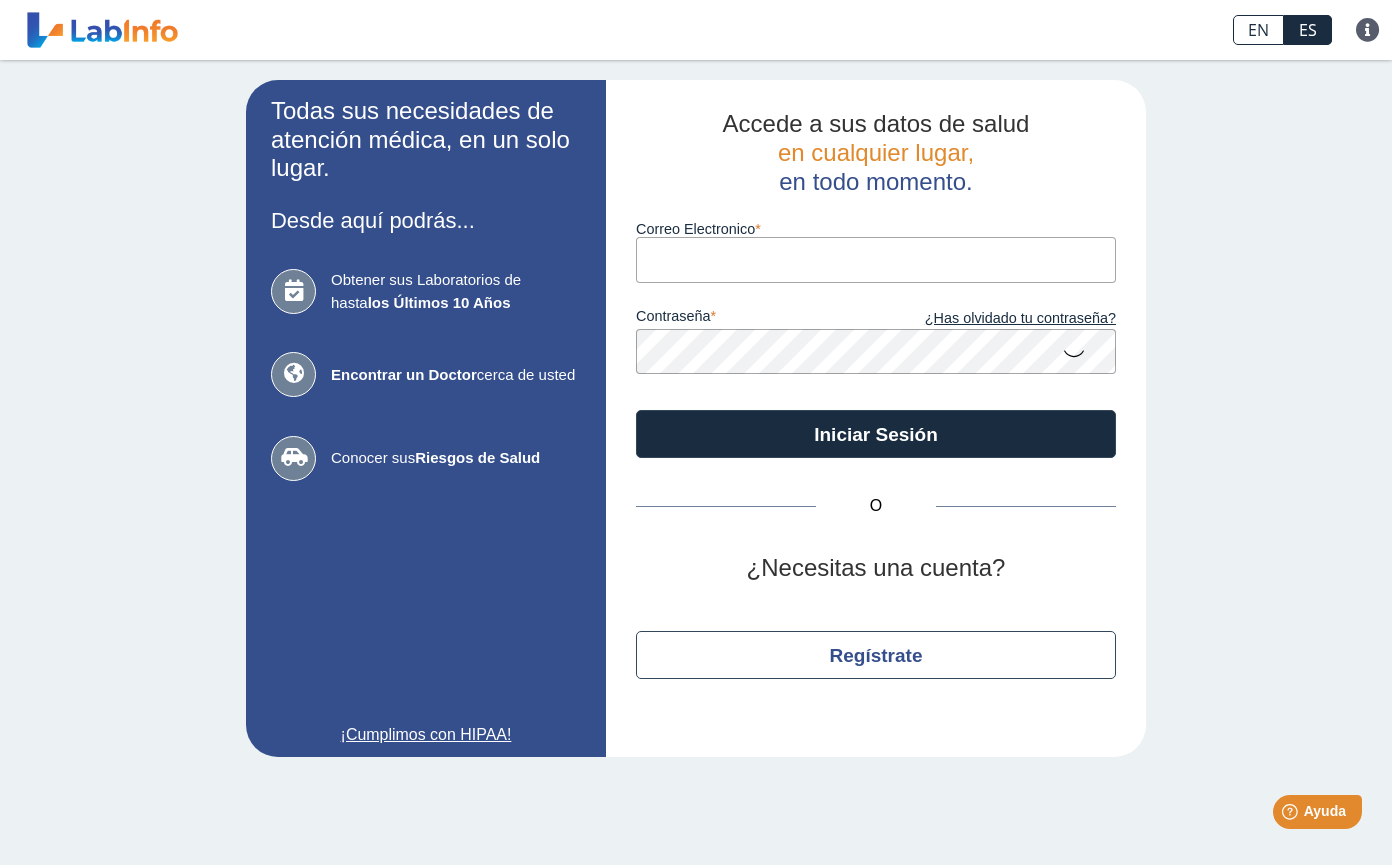 click on "Correo Electronico" at bounding box center (876, 259) 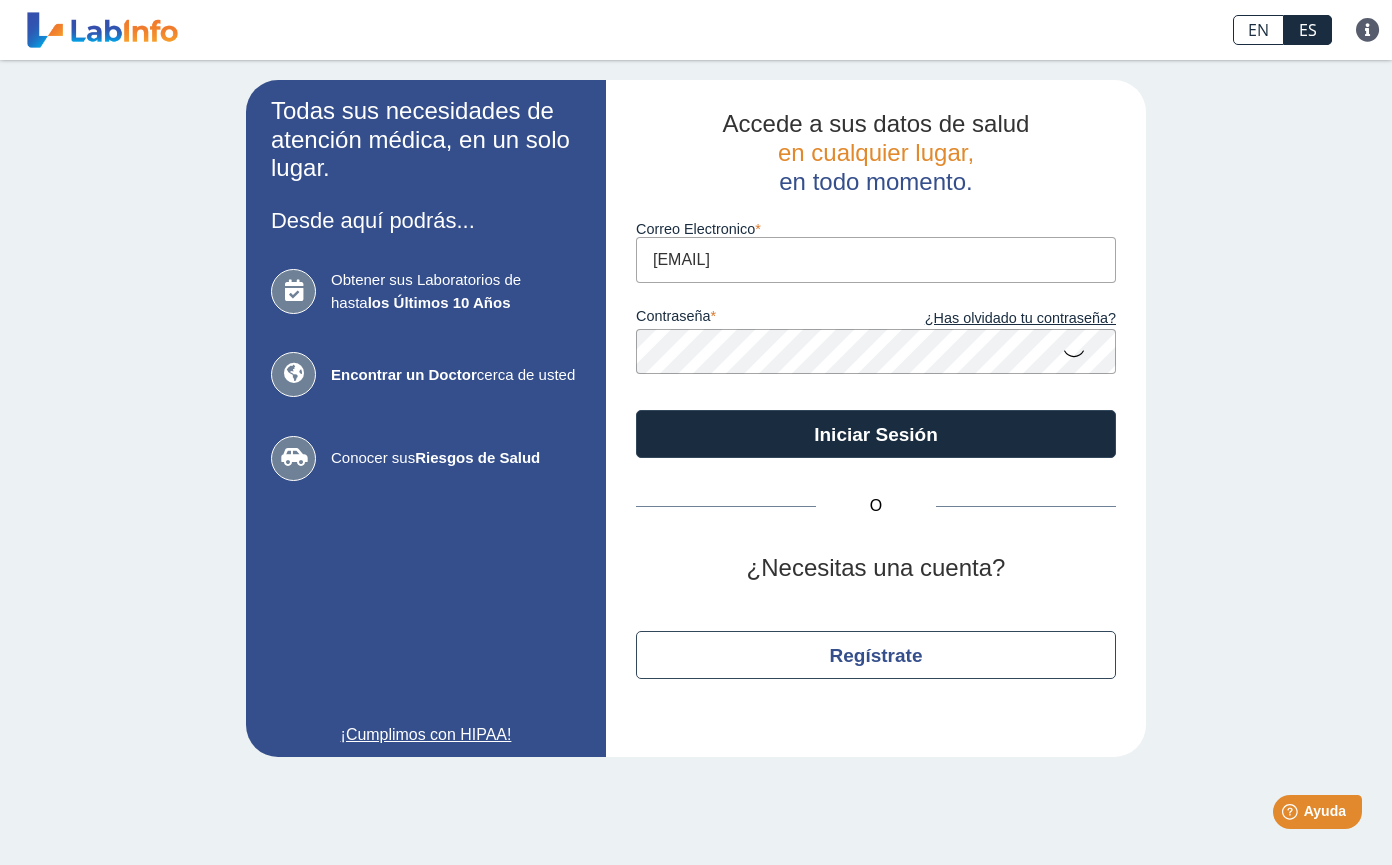 type on "[EMAIL]" 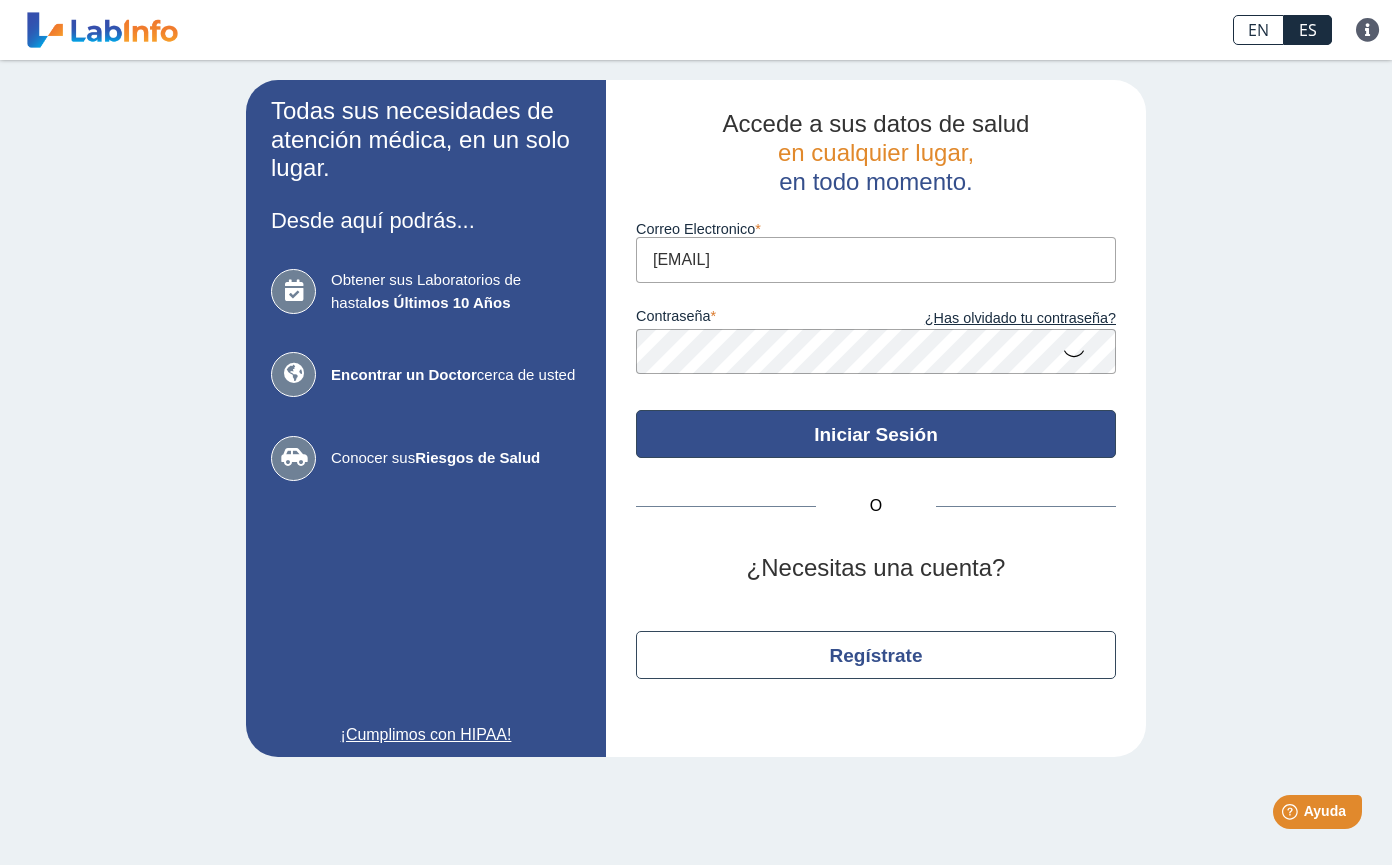 click on "Iniciar Sesión" 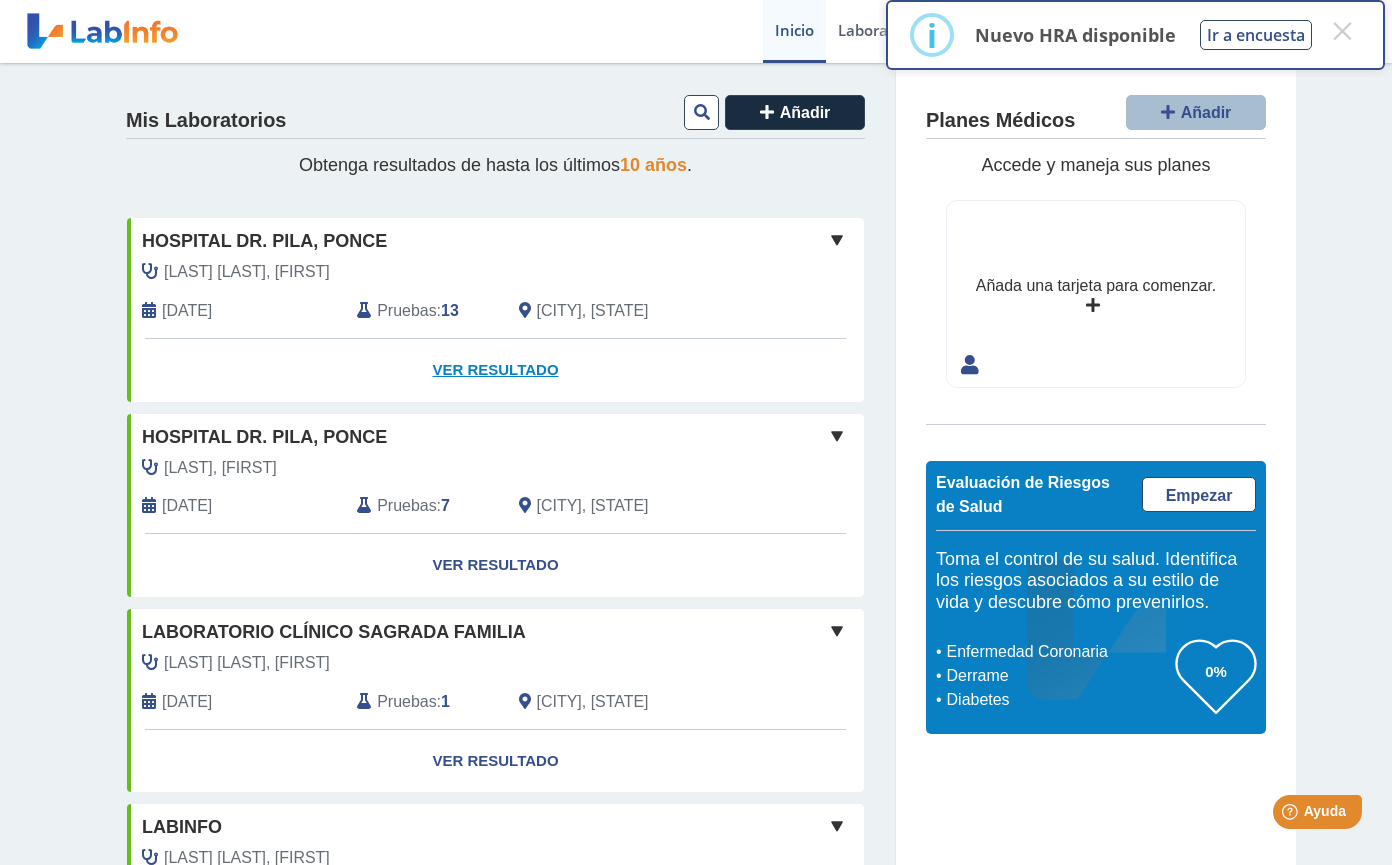 click on "Ver Resultado" 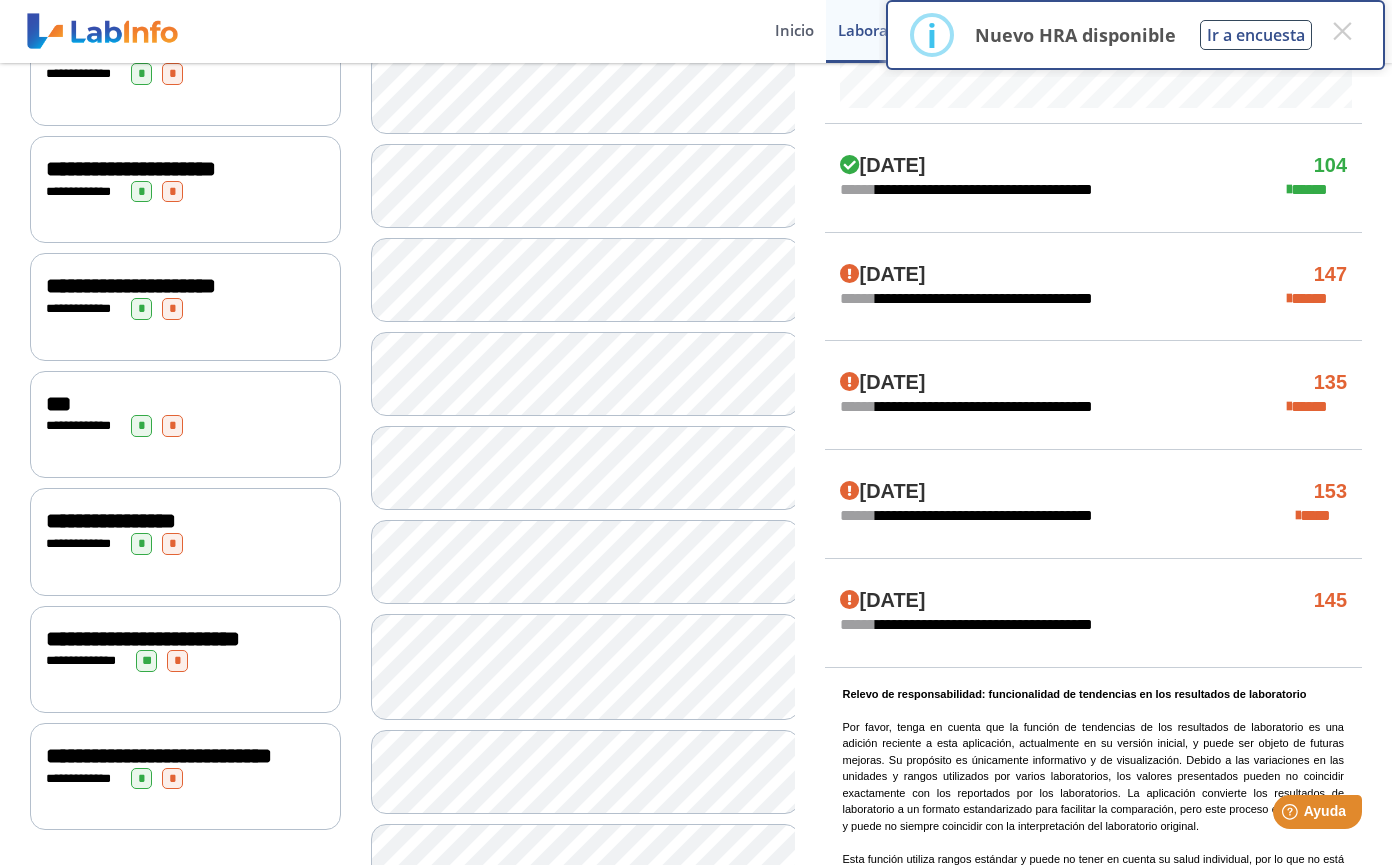 scroll, scrollTop: 1000, scrollLeft: 0, axis: vertical 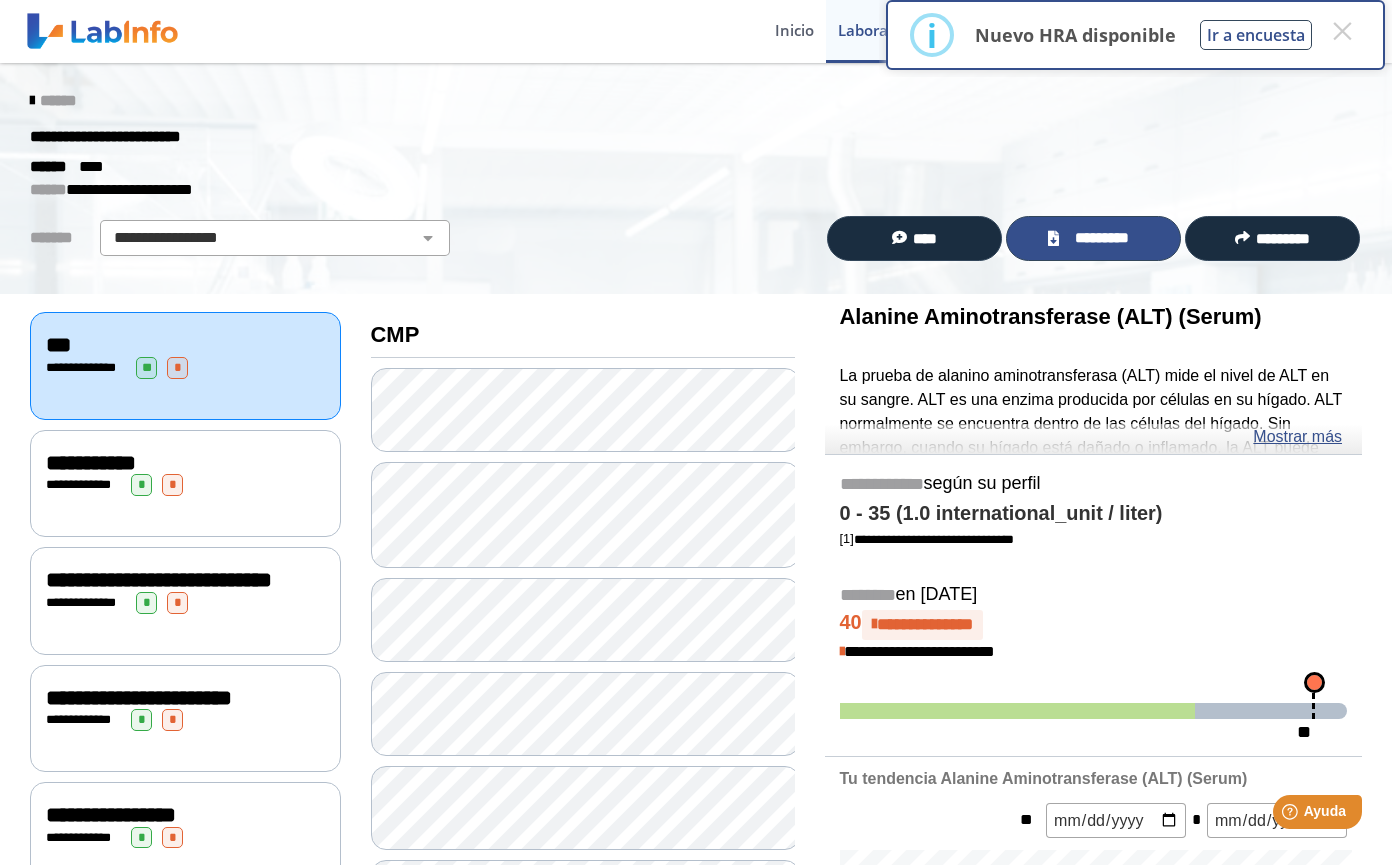 click on "*********" 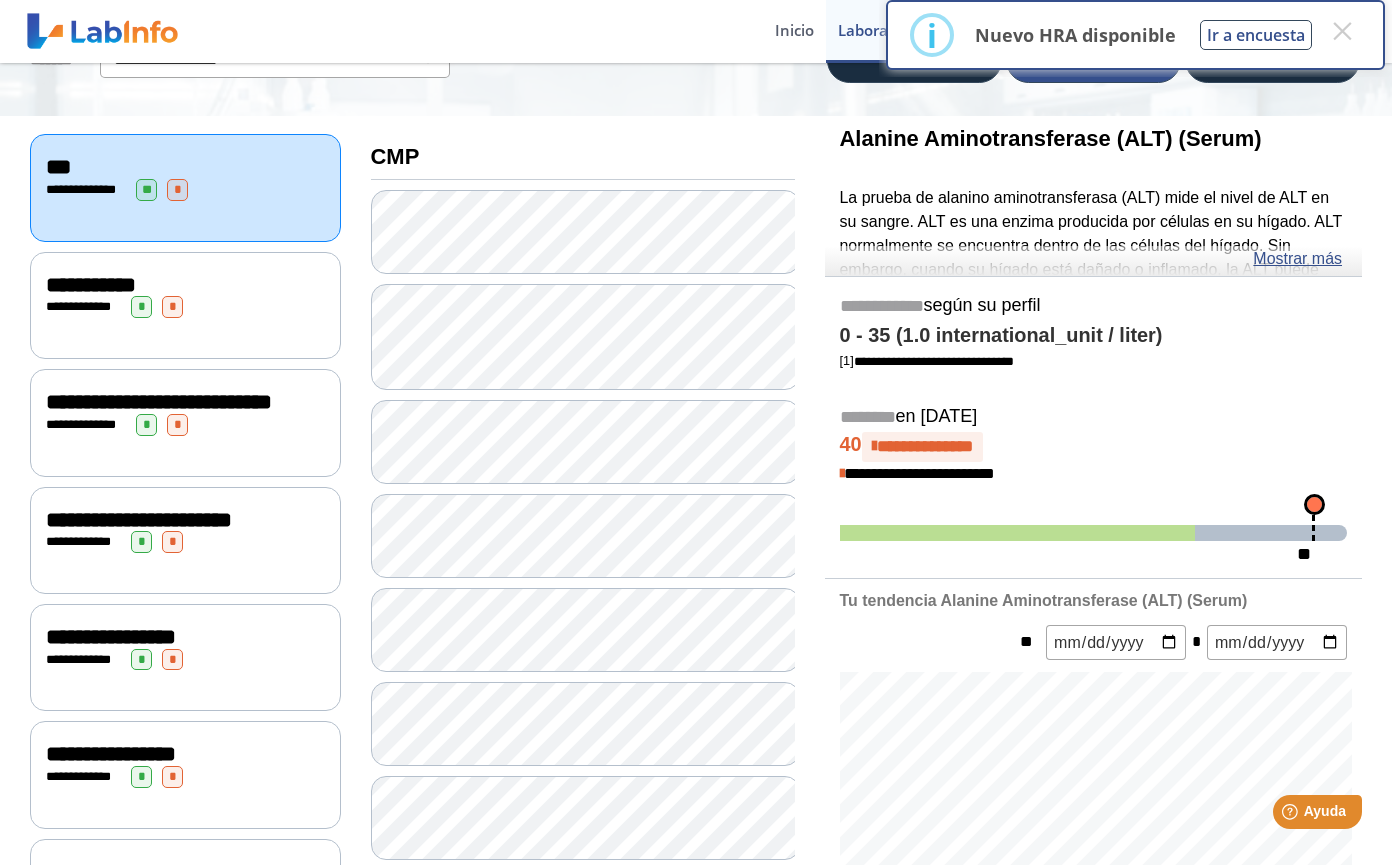 scroll, scrollTop: 0, scrollLeft: 0, axis: both 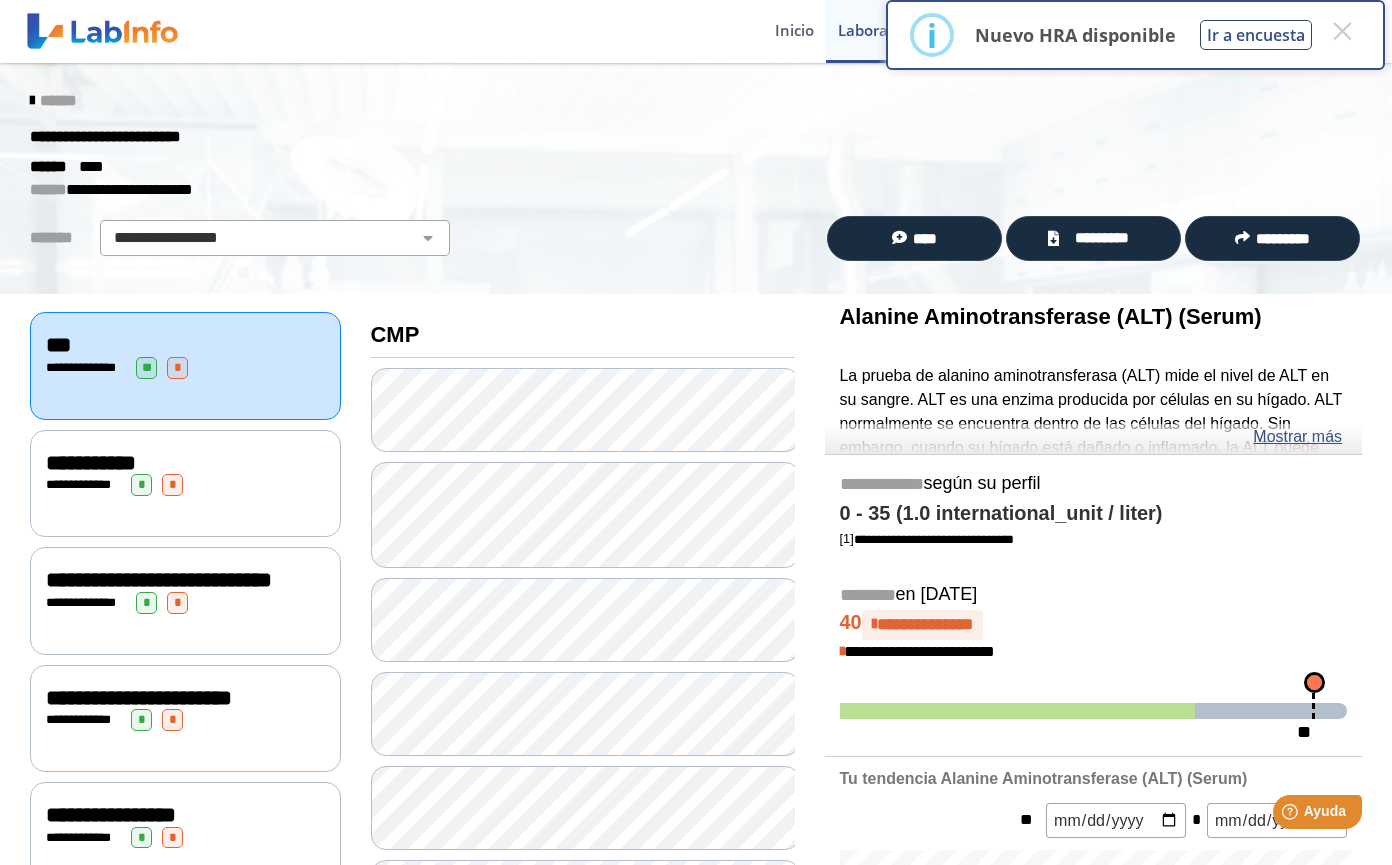 click on "***" 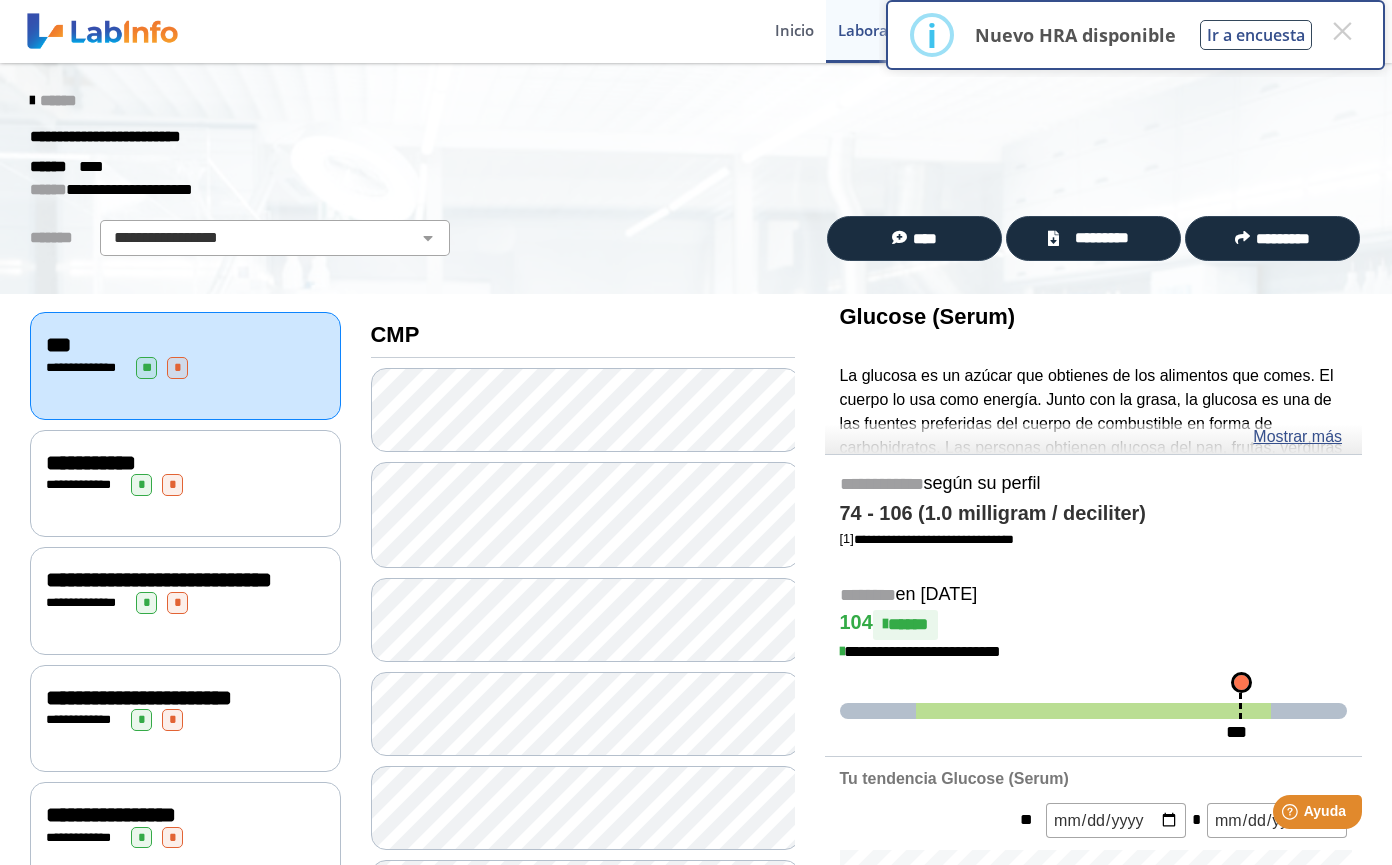 click on "**********" 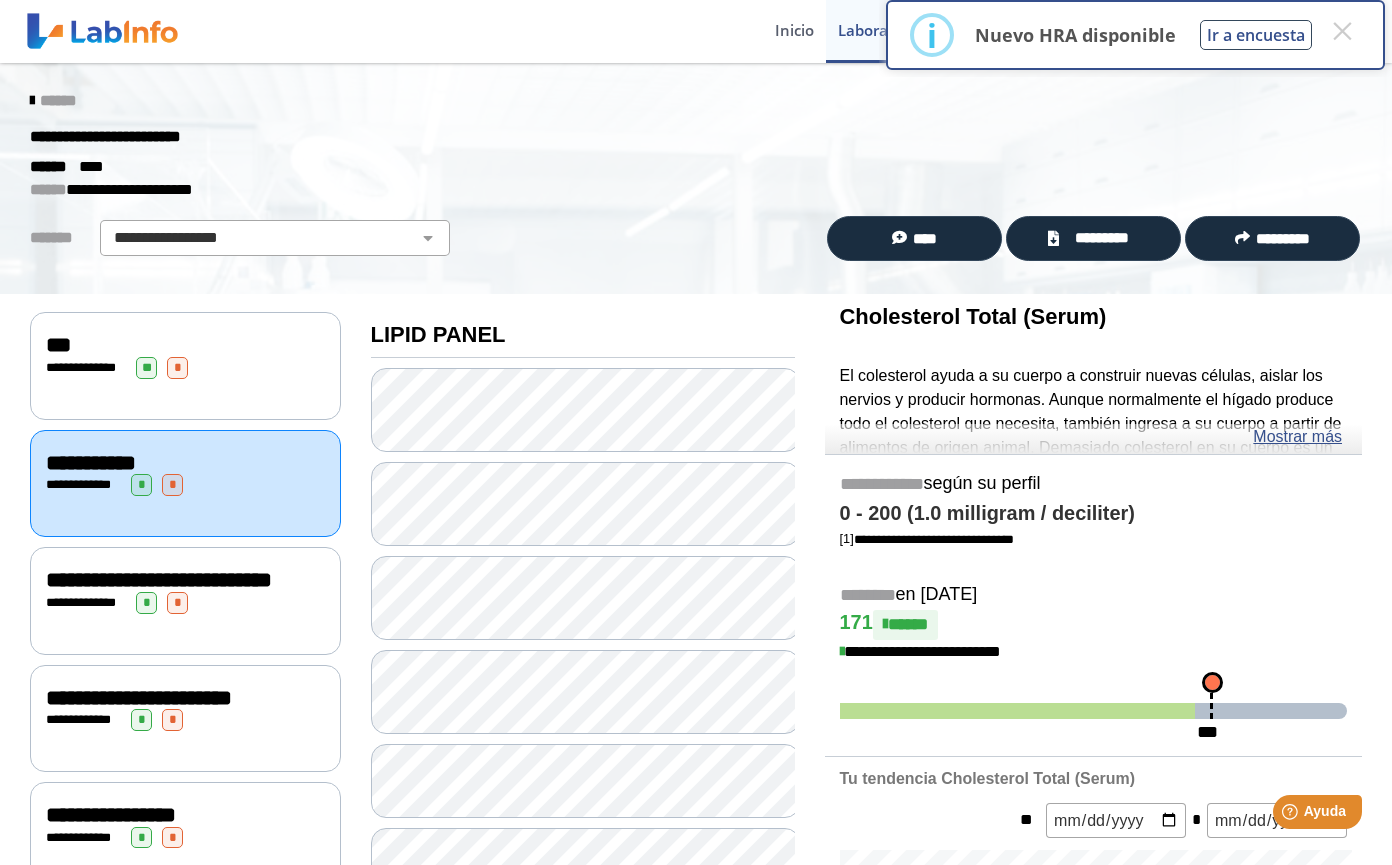 click on "**********" 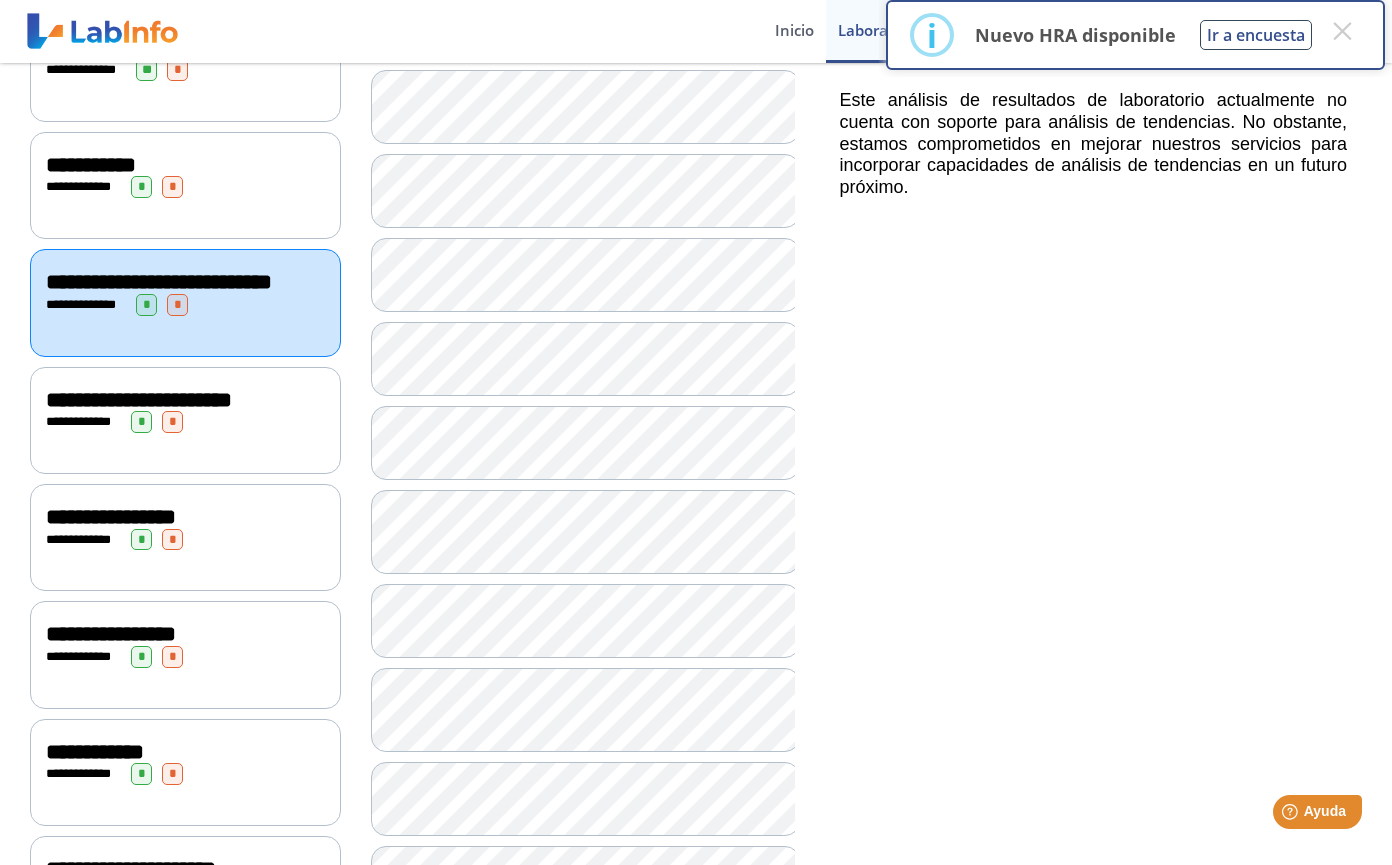 scroll, scrollTop: 220, scrollLeft: 0, axis: vertical 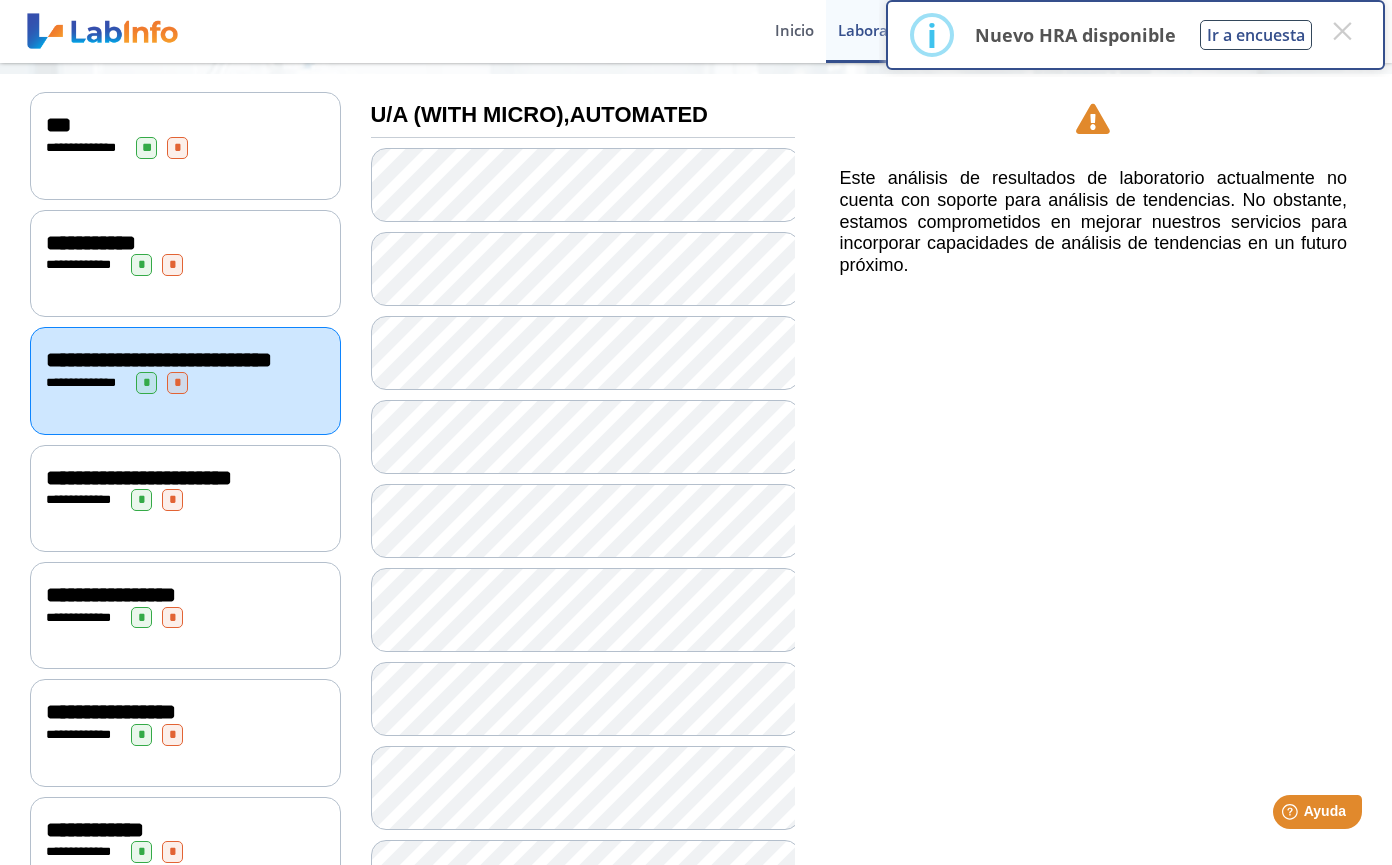 click on "**********" 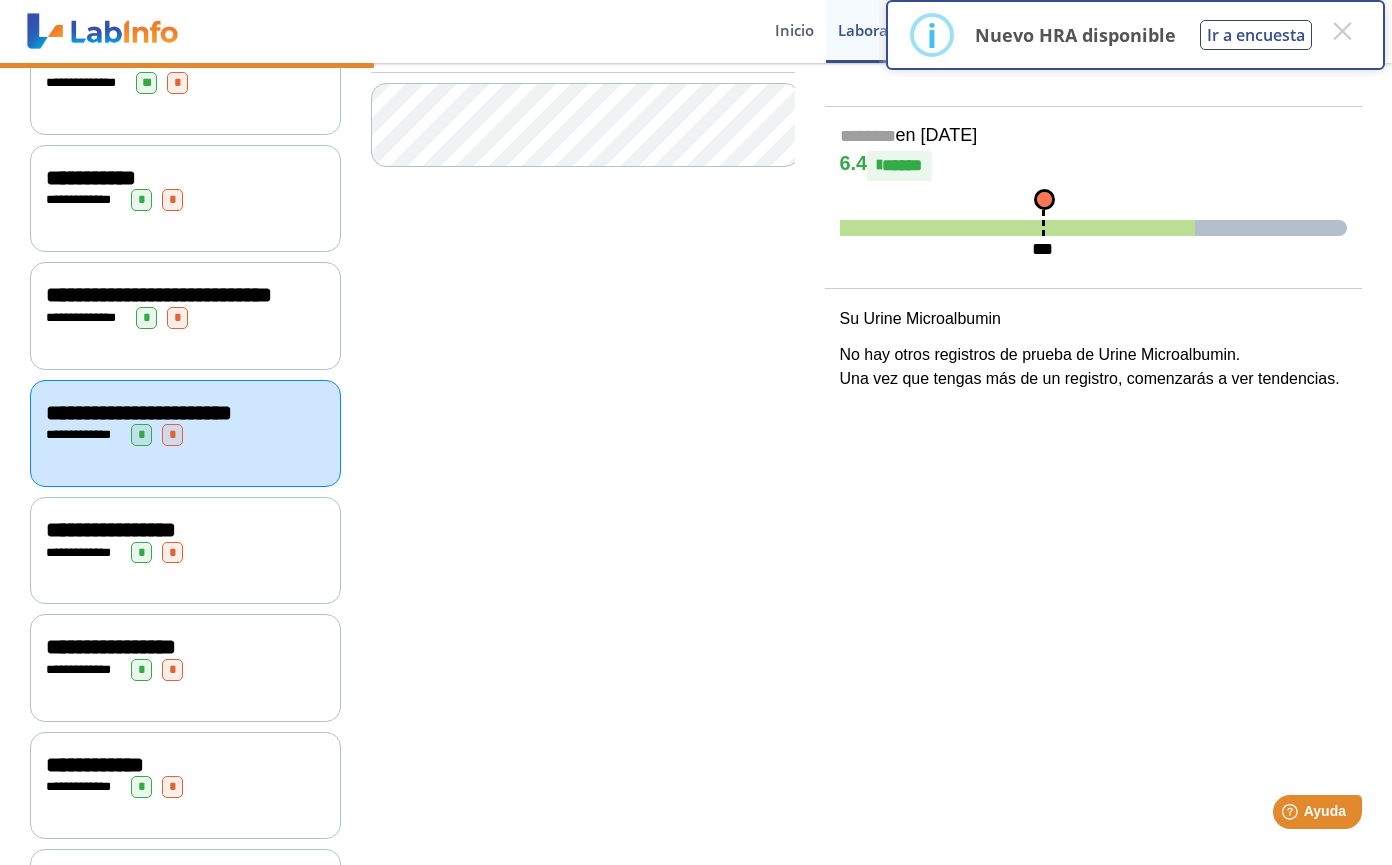 scroll, scrollTop: 320, scrollLeft: 0, axis: vertical 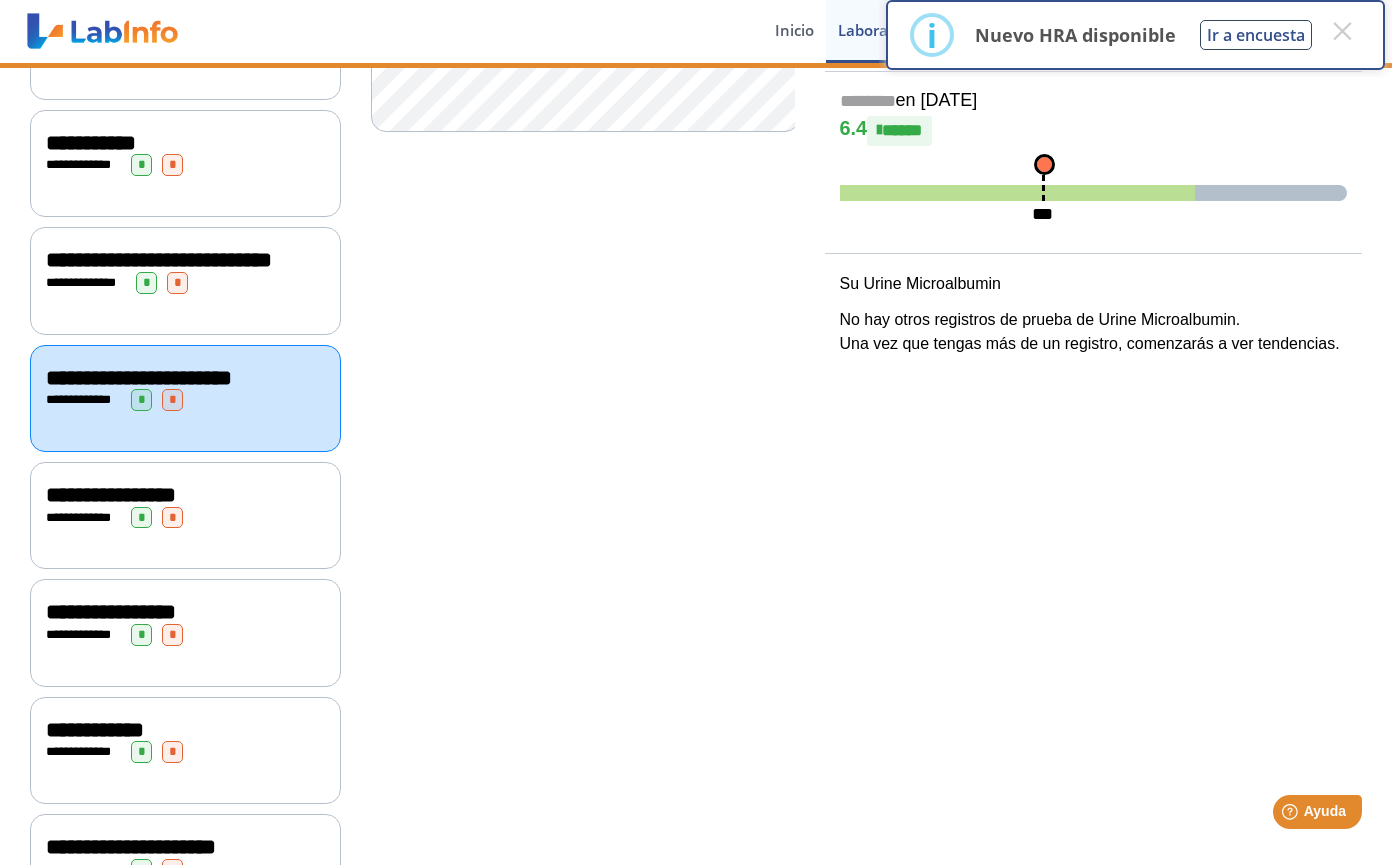 click on "**********" 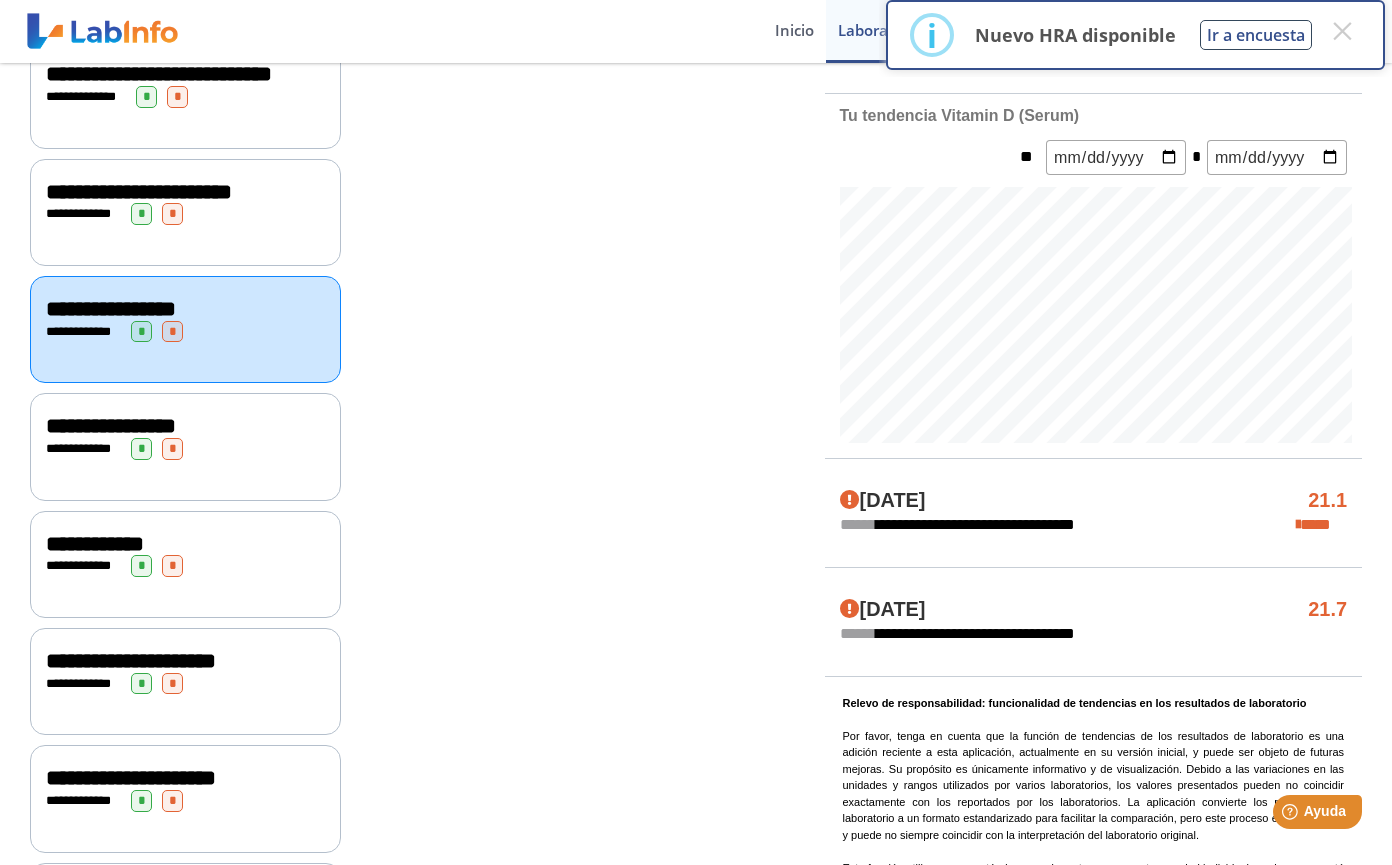 scroll, scrollTop: 520, scrollLeft: 0, axis: vertical 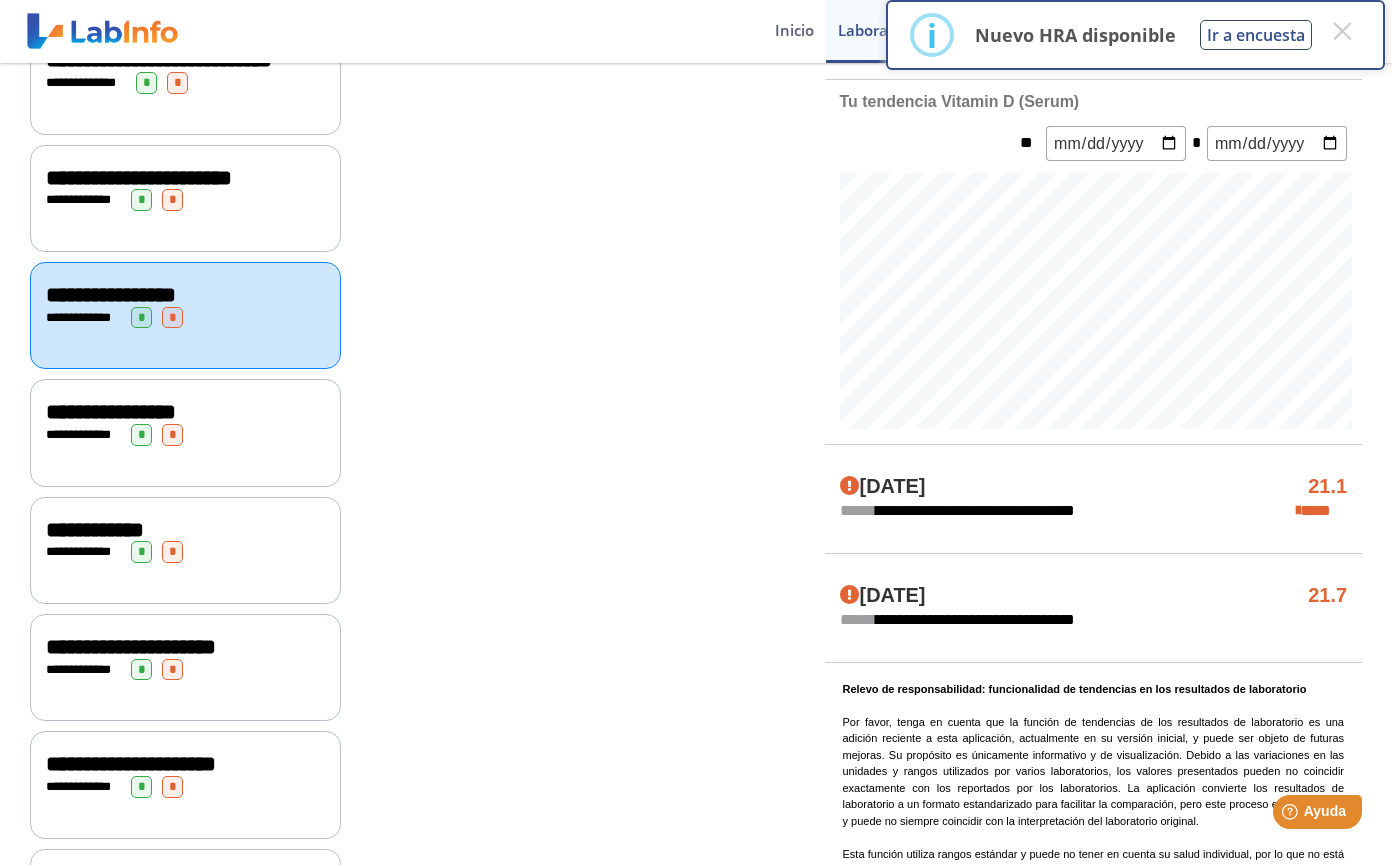 click on "**********" 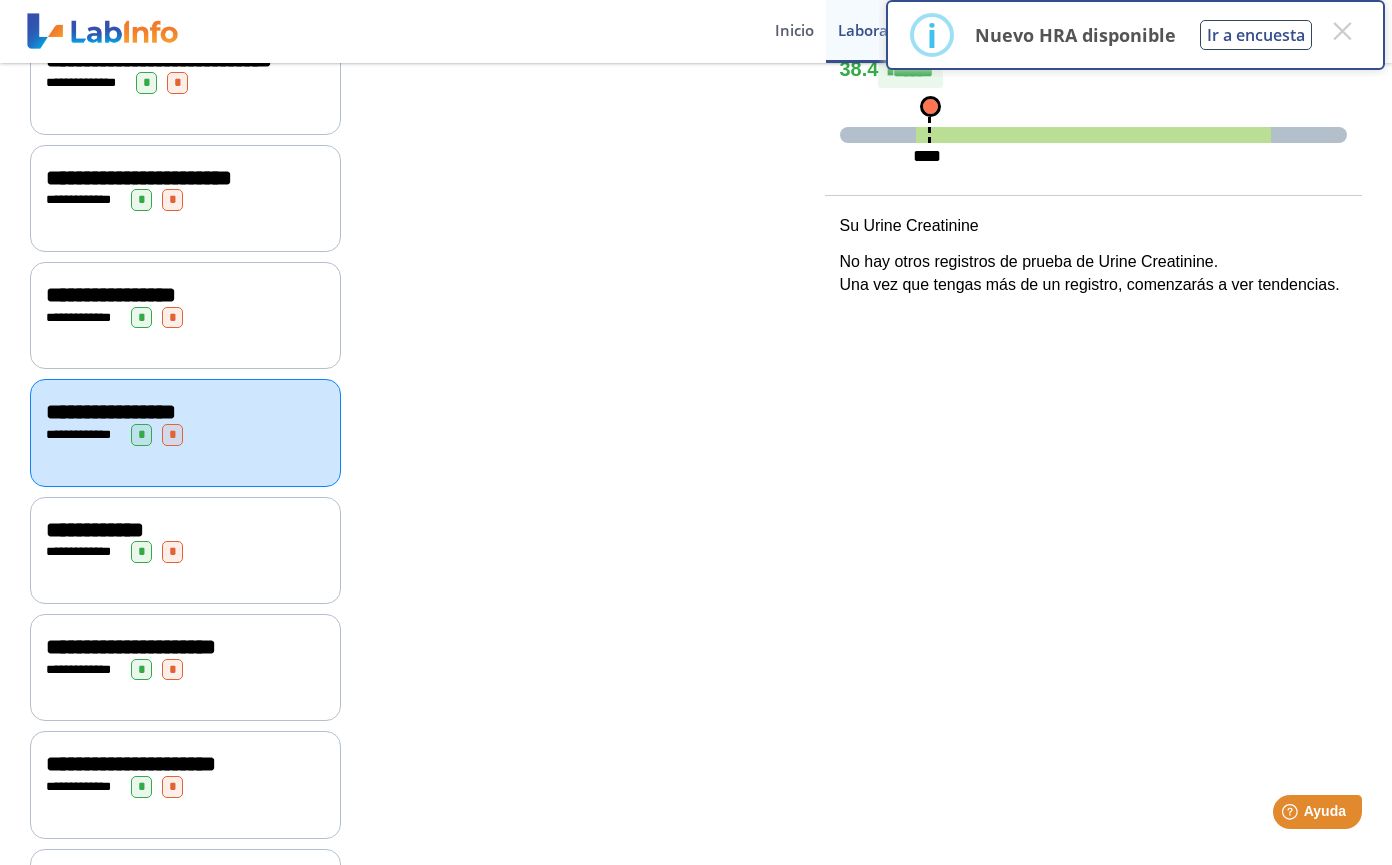 click on "**********" 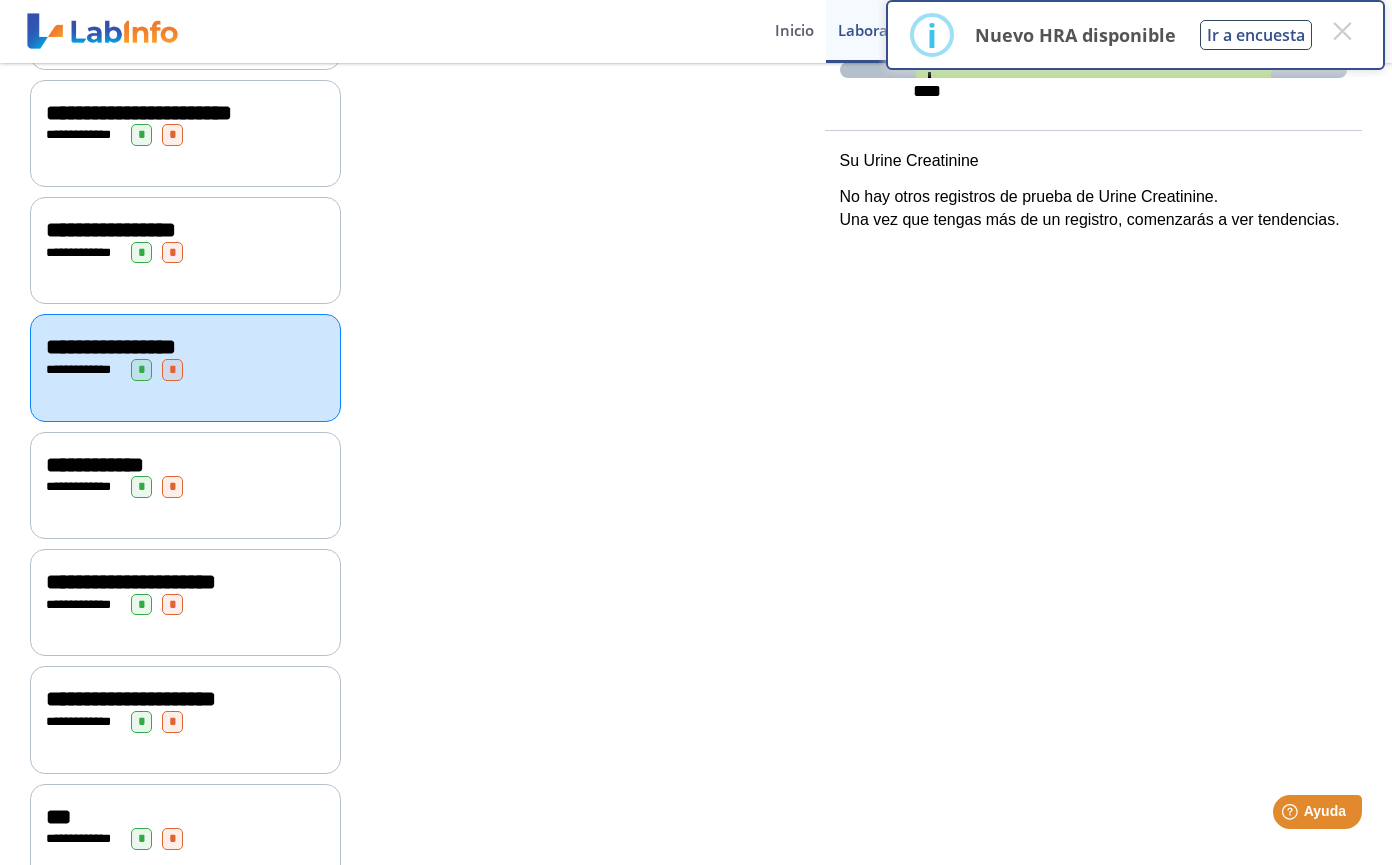scroll, scrollTop: 620, scrollLeft: 0, axis: vertical 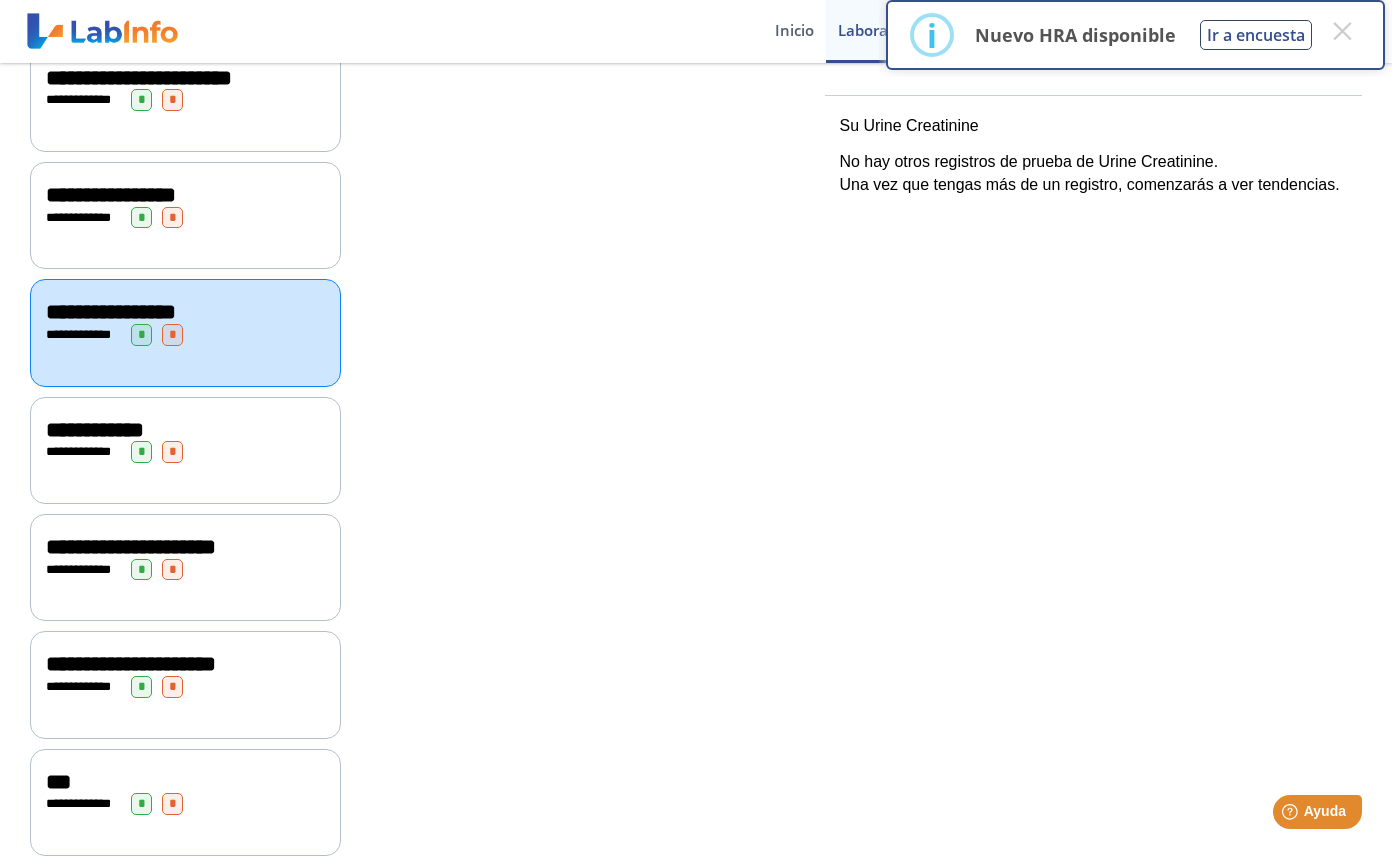 click on "**********" 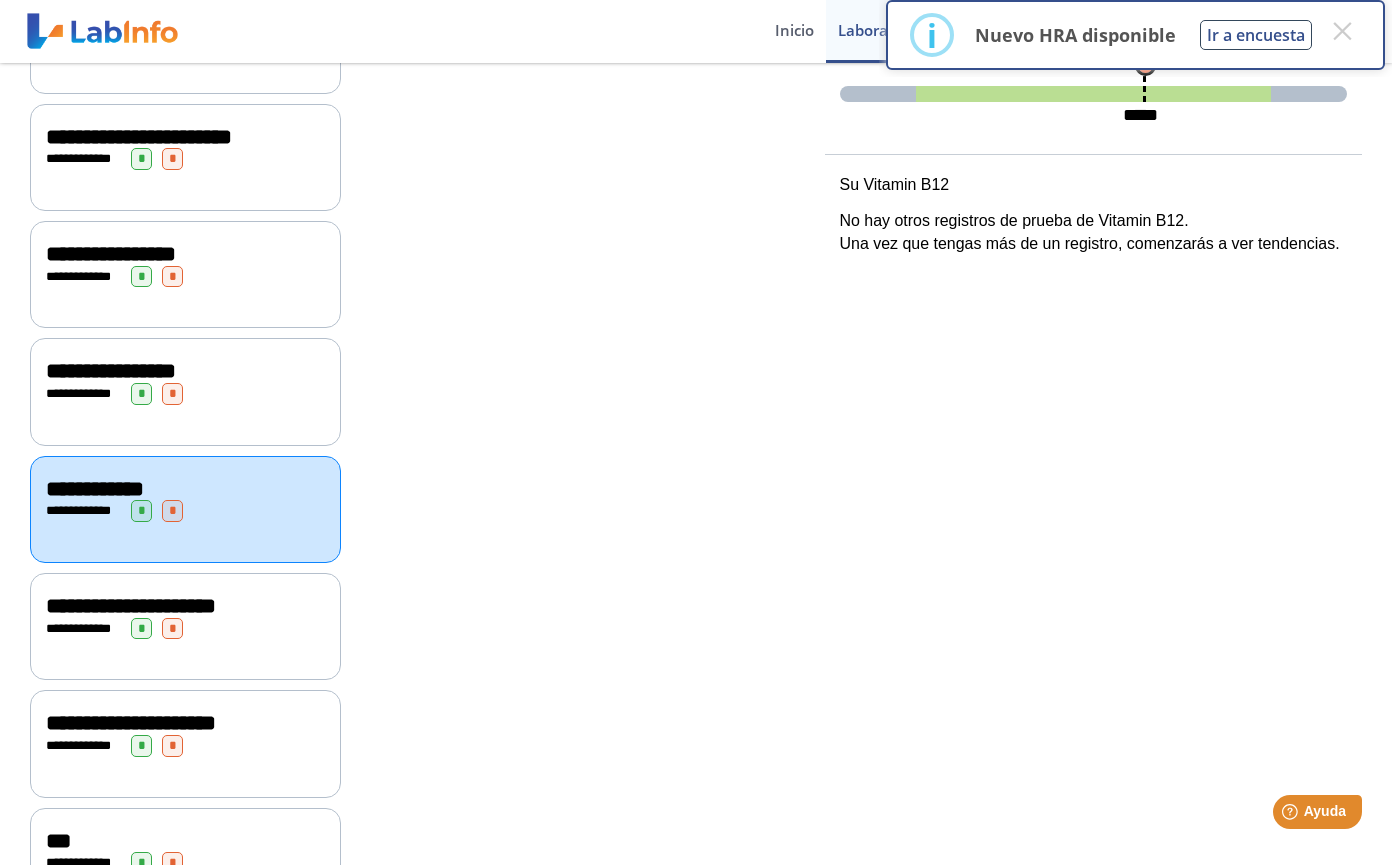 scroll, scrollTop: 620, scrollLeft: 0, axis: vertical 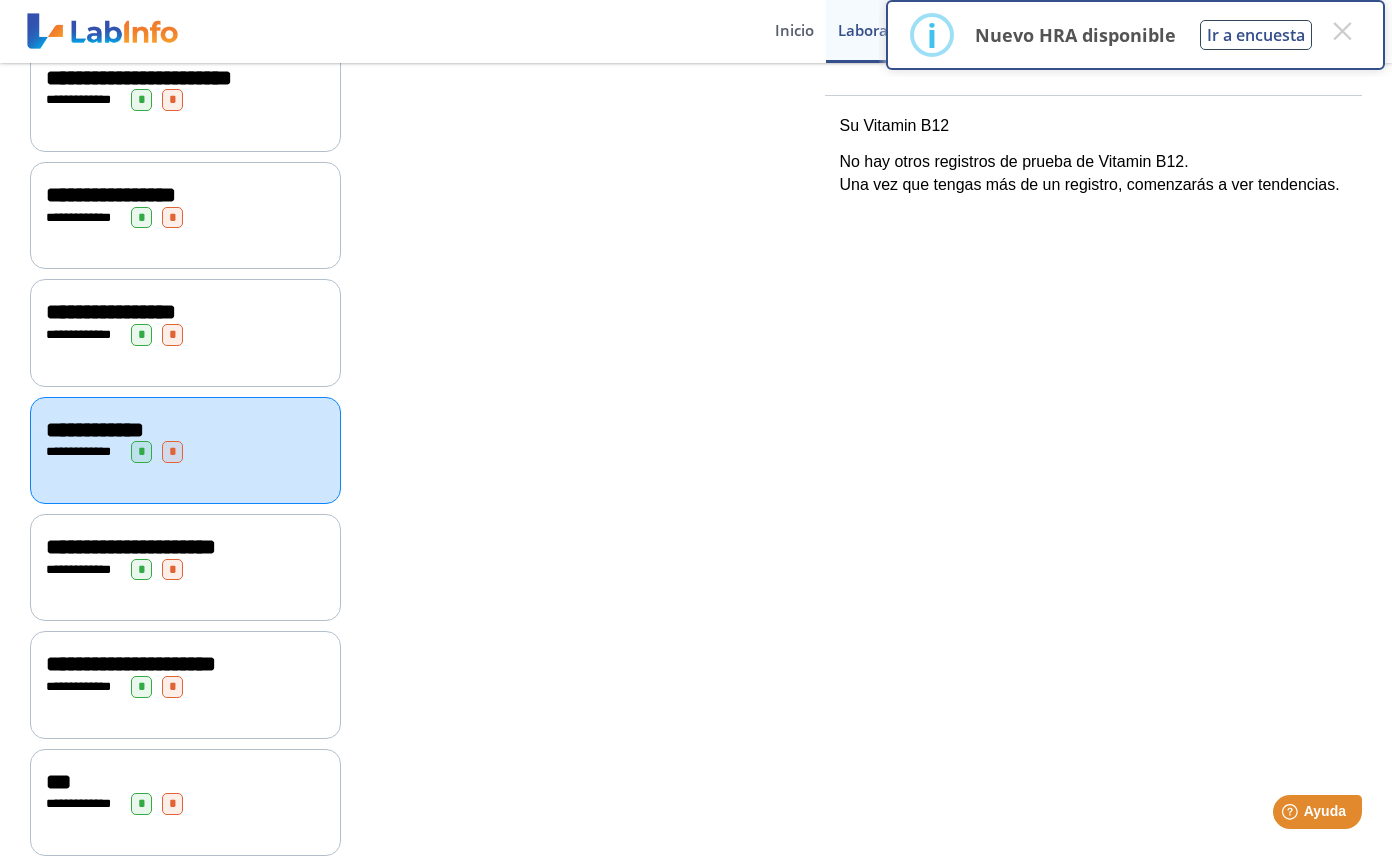 click on "**********" 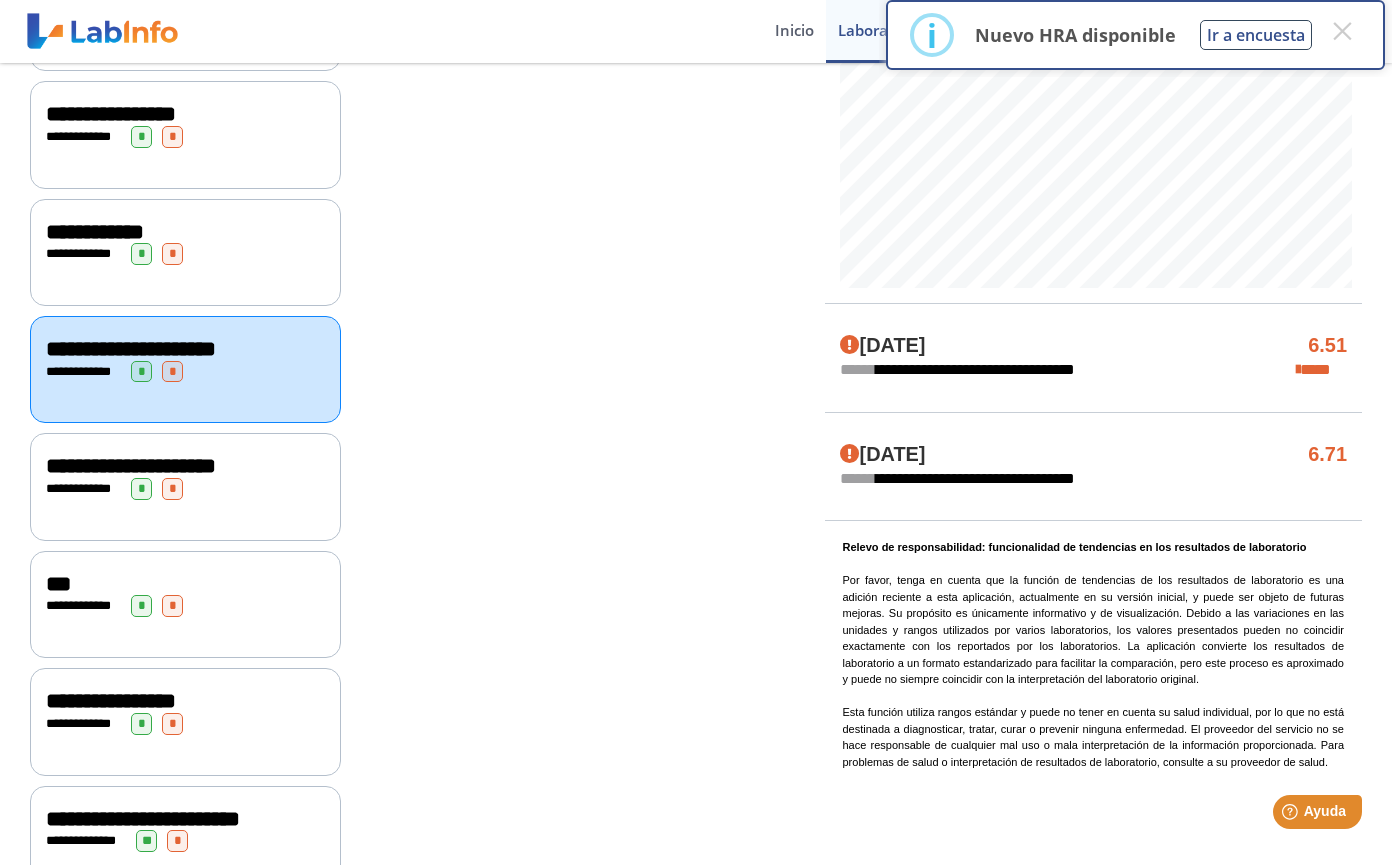 scroll, scrollTop: 820, scrollLeft: 0, axis: vertical 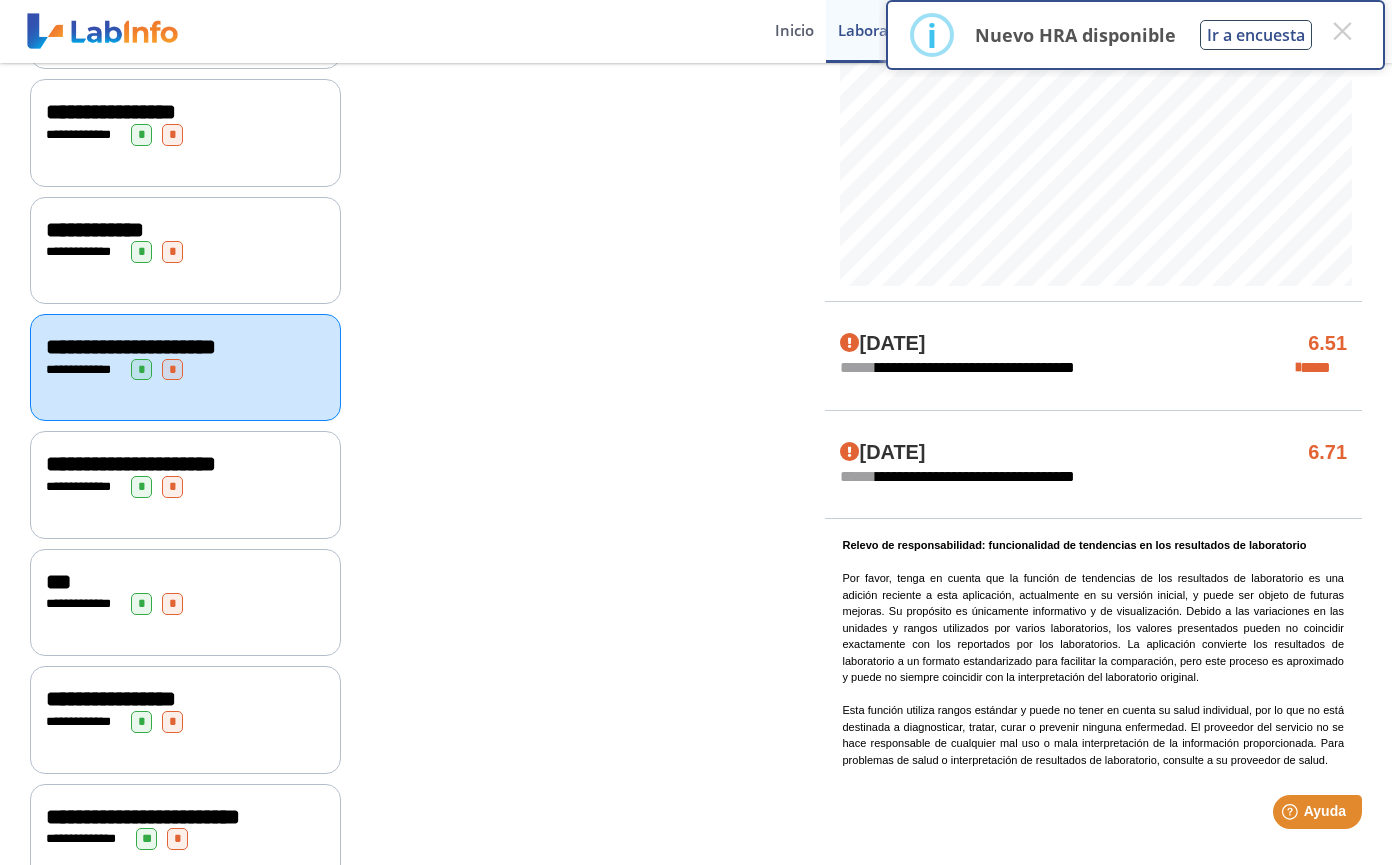 click on "**********" 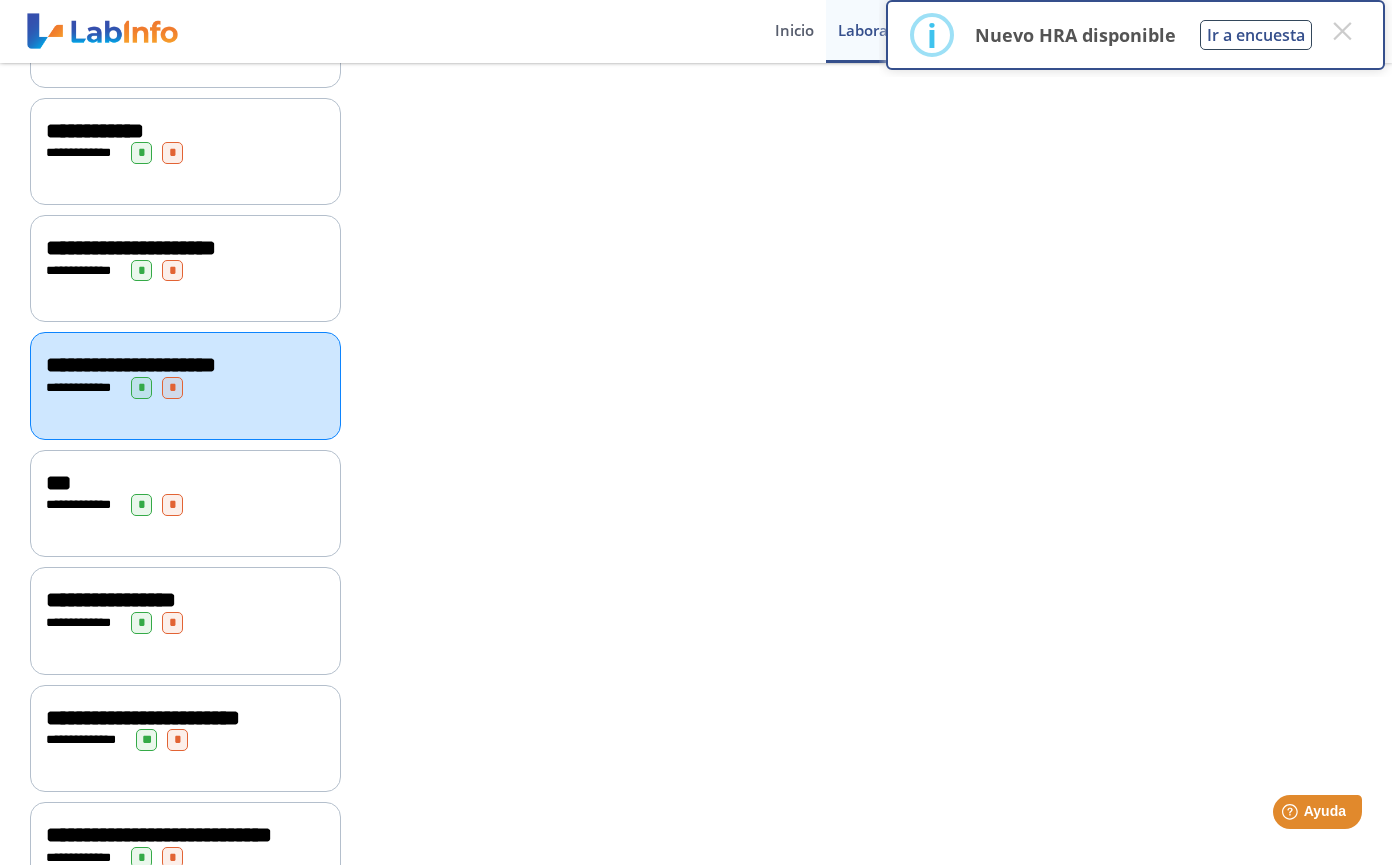 scroll, scrollTop: 920, scrollLeft: 0, axis: vertical 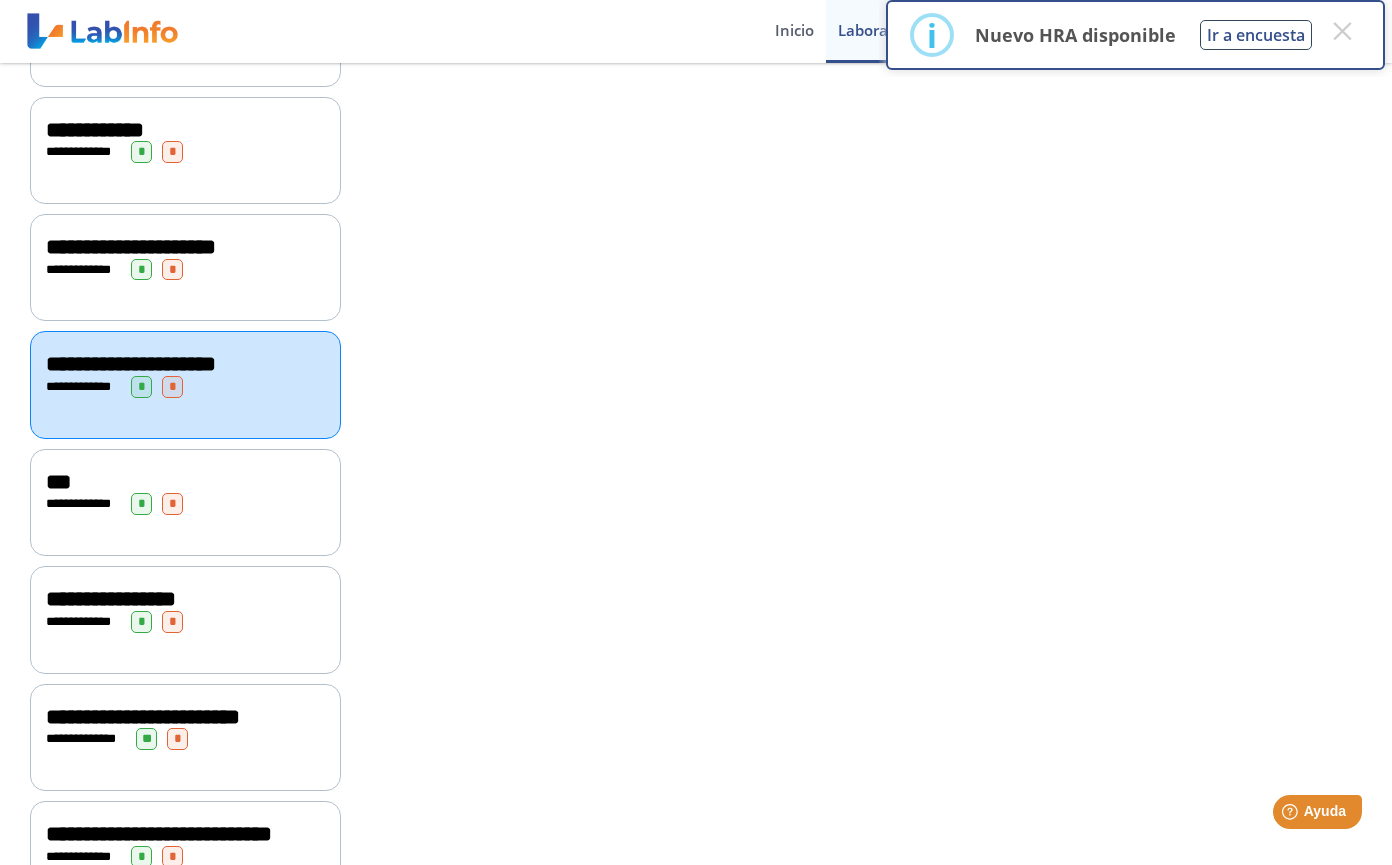 click on "**********" 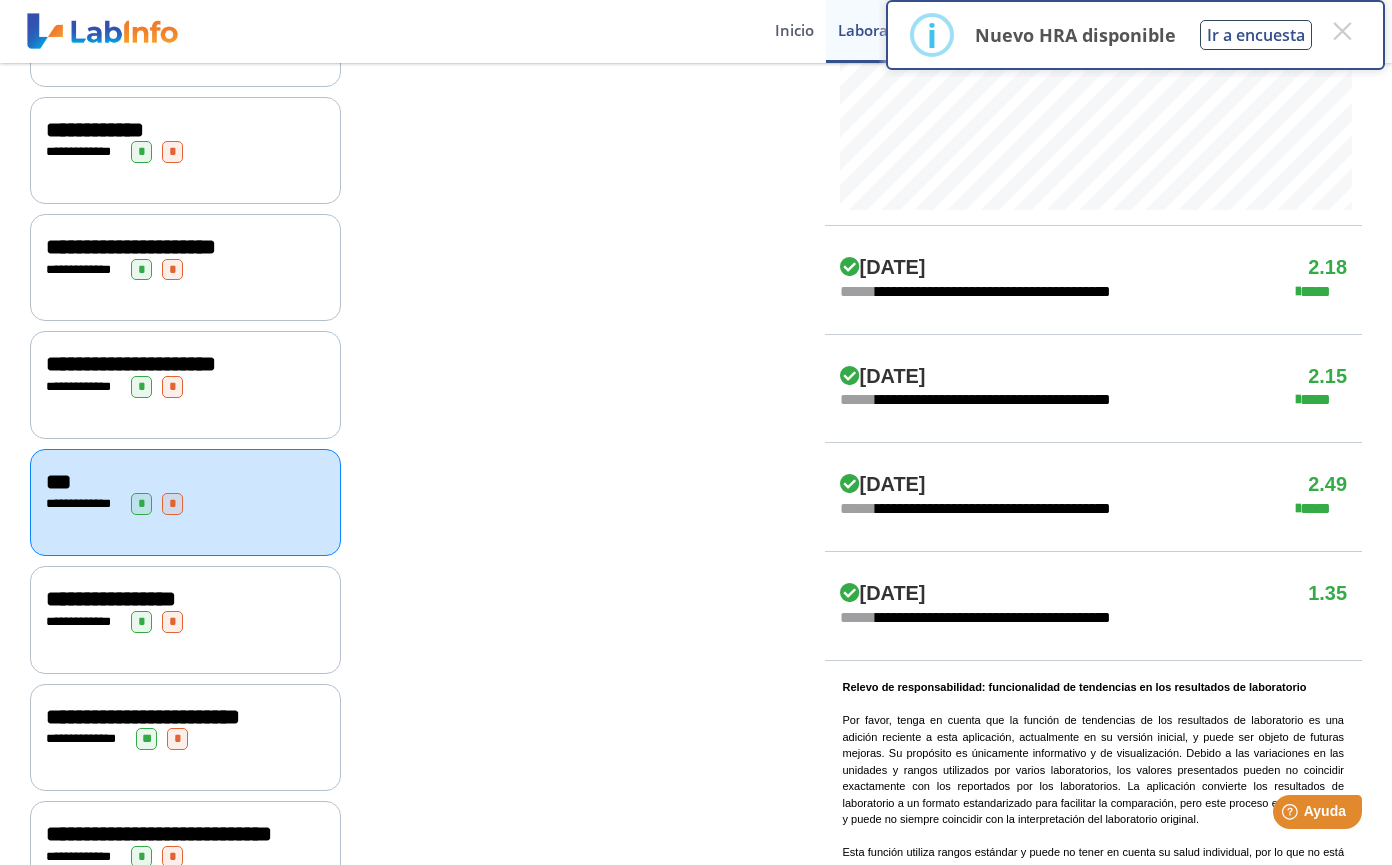 scroll, scrollTop: 1020, scrollLeft: 0, axis: vertical 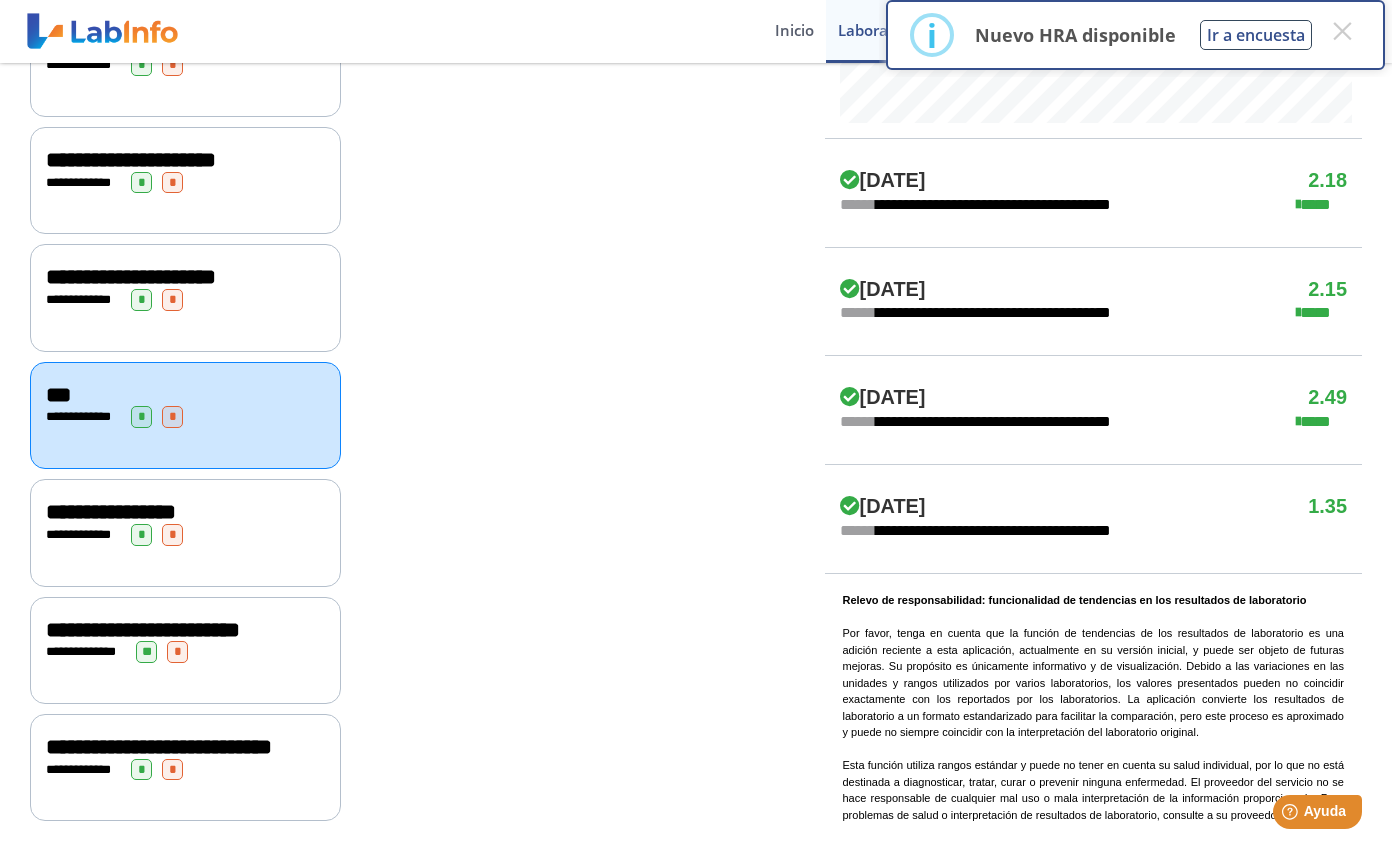 click on "**********" 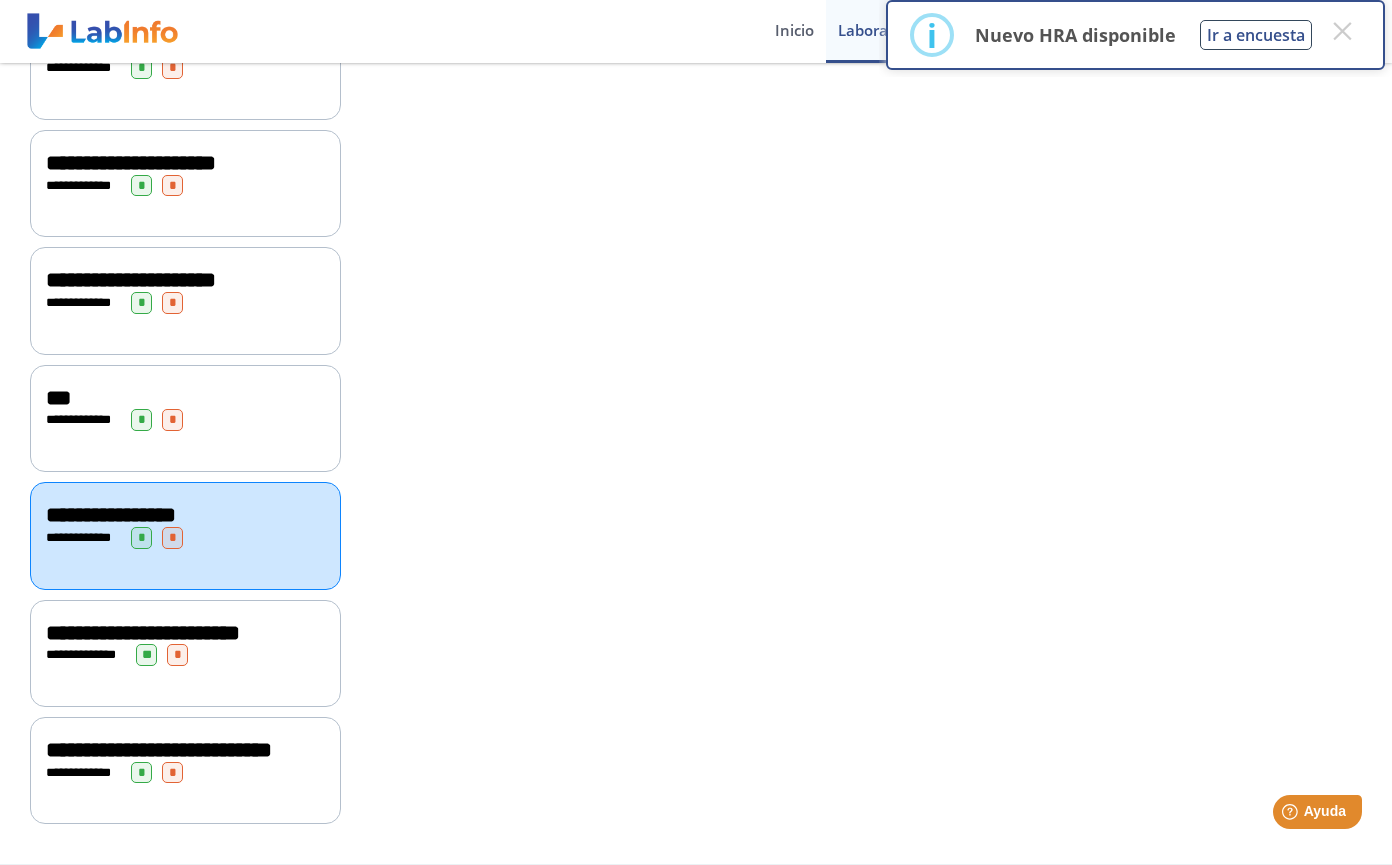 scroll, scrollTop: 1064, scrollLeft: 0, axis: vertical 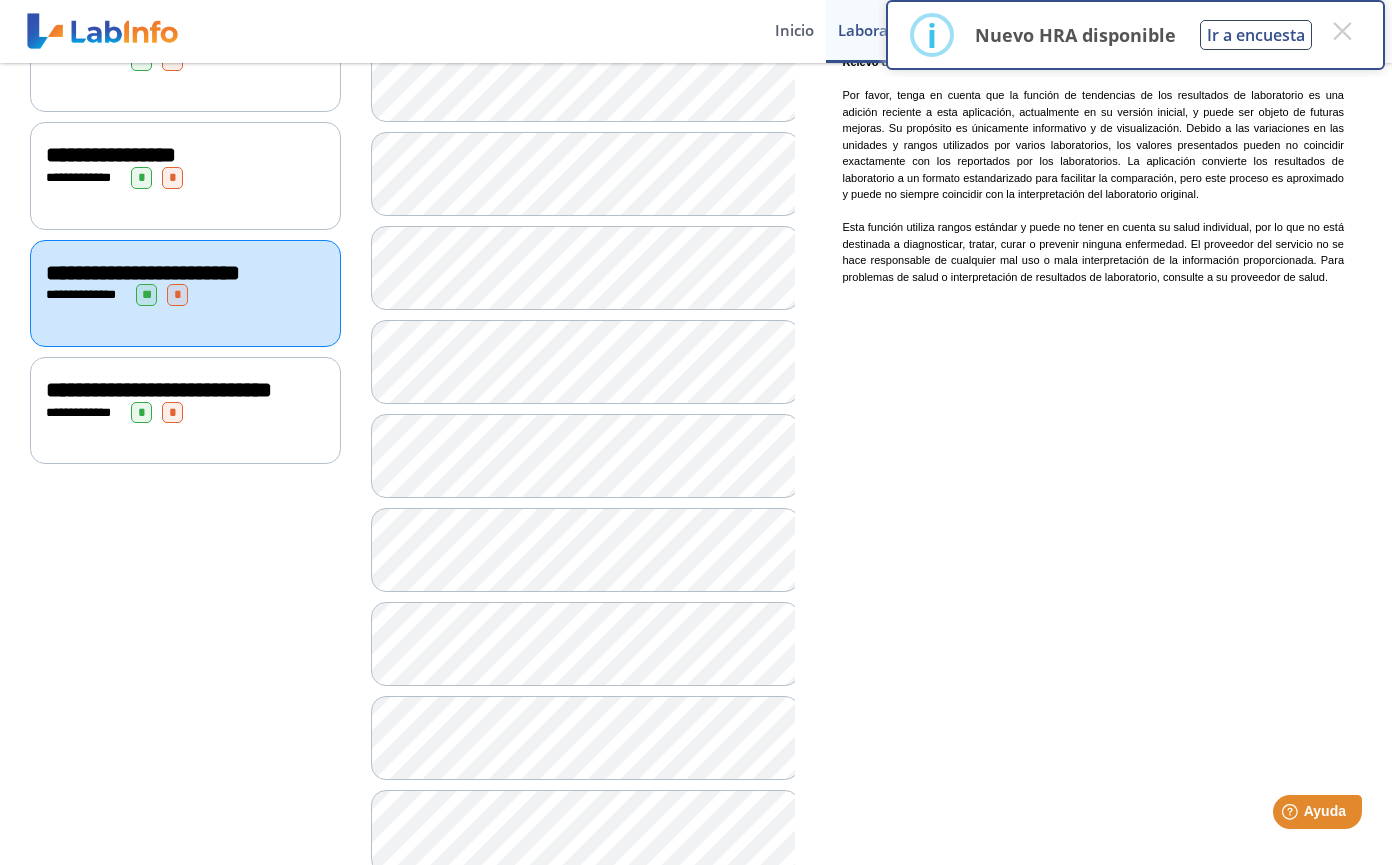 click on "**********" 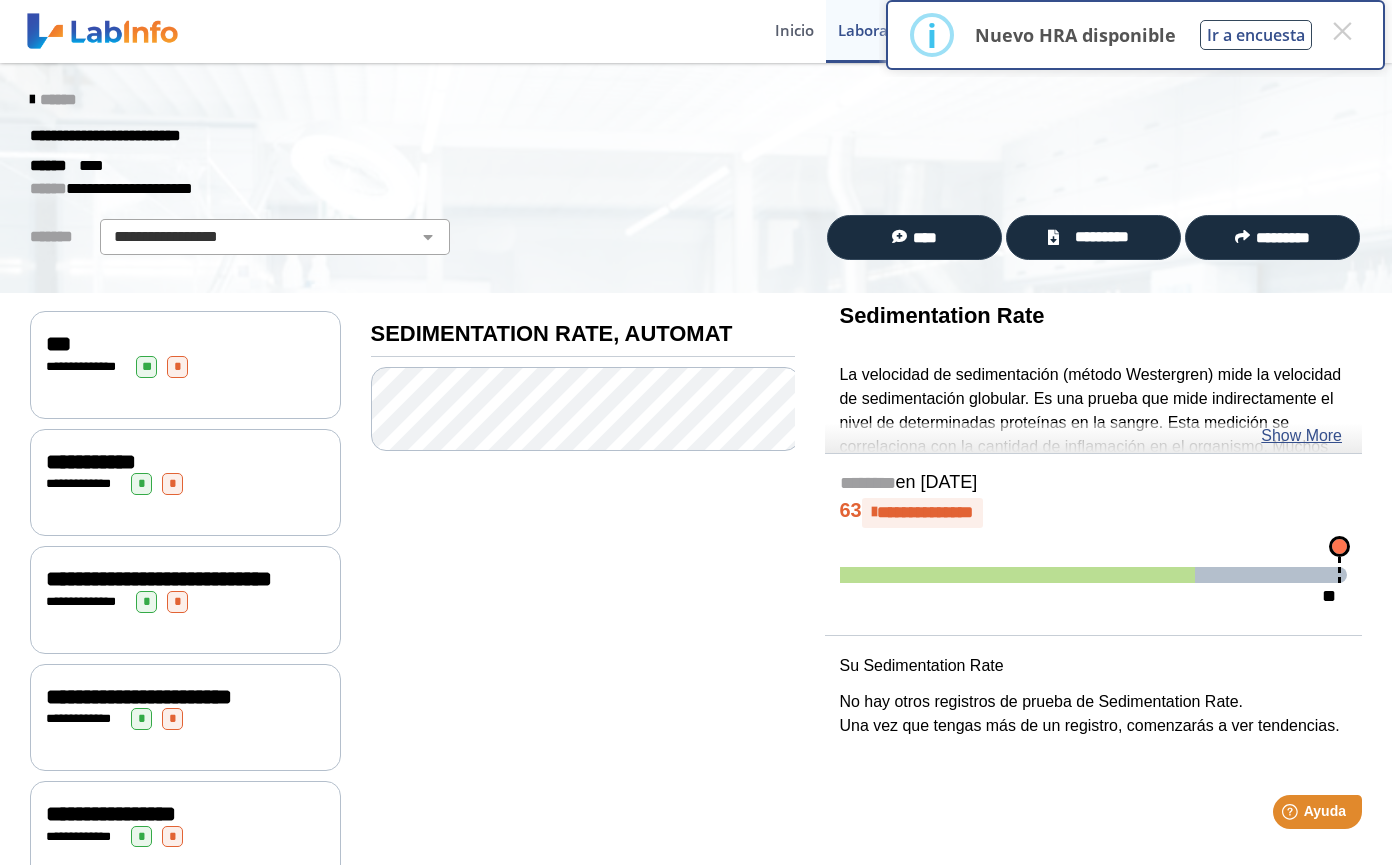 scroll, scrollTop: 0, scrollLeft: 0, axis: both 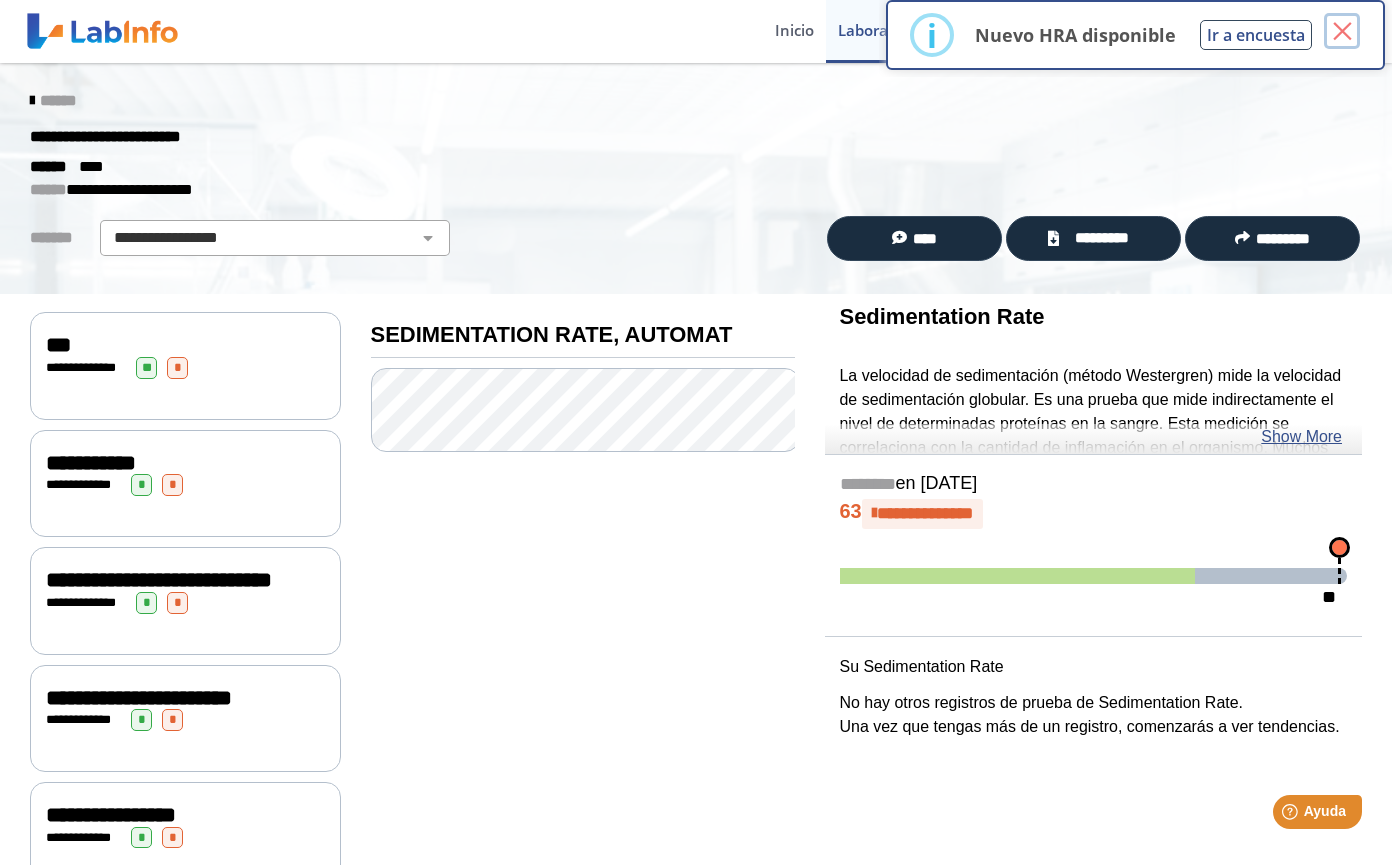 click on "×" at bounding box center [1342, 31] 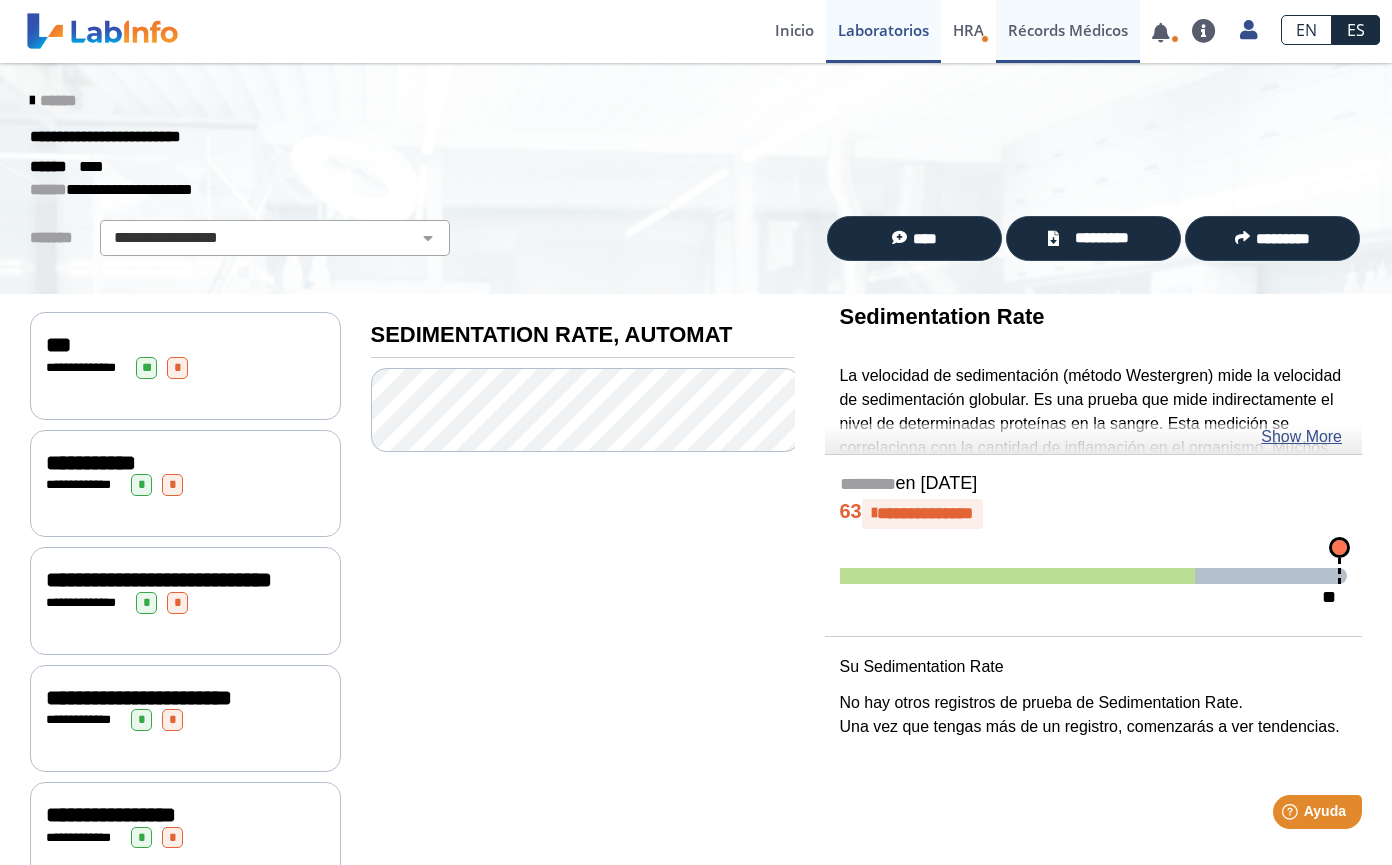 click on "Récords Médicos" at bounding box center [1068, 31] 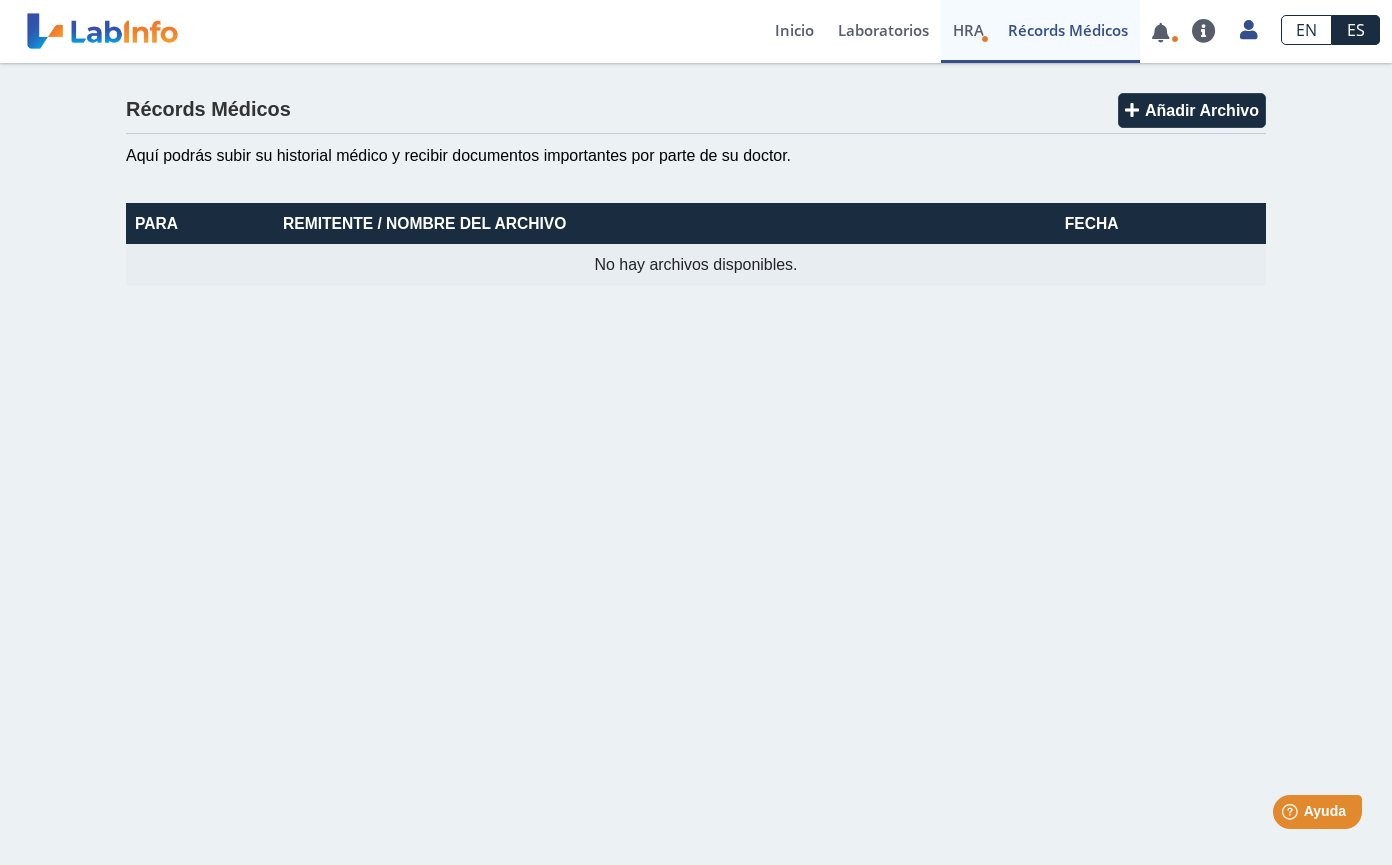 click on "HRA" at bounding box center (968, 30) 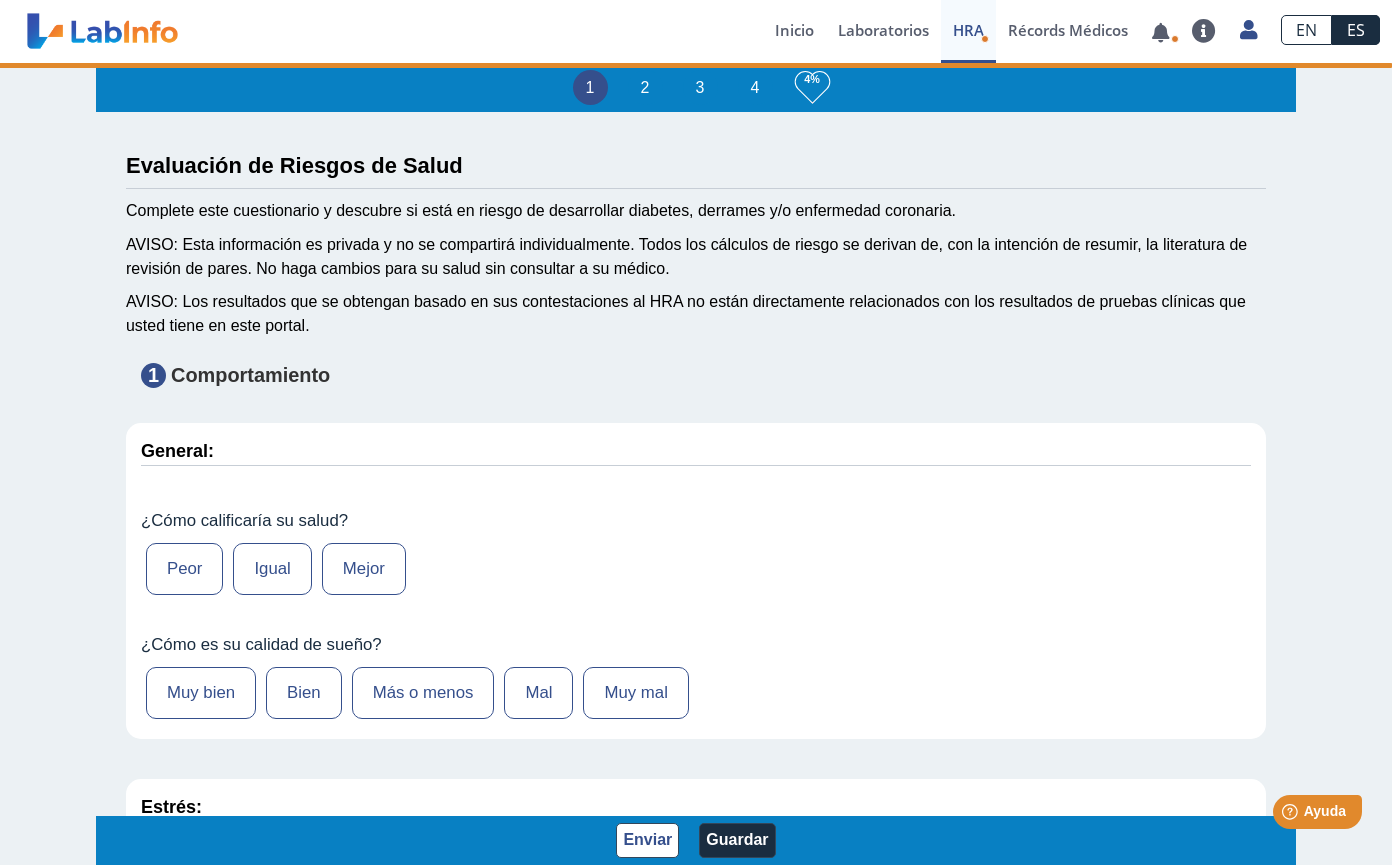 type on "[FIRST] [LAST] [LAST]" 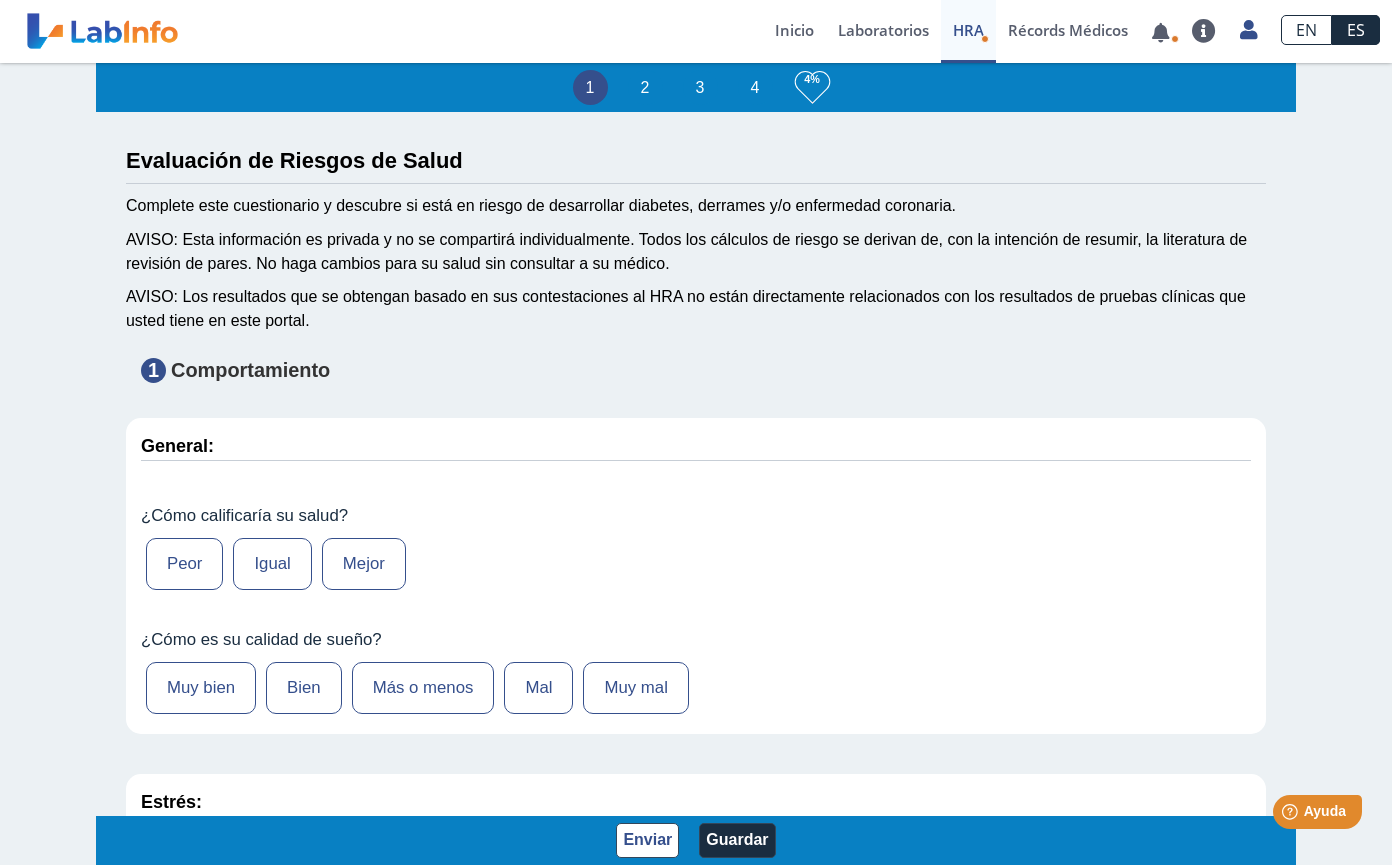 scroll, scrollTop: 0, scrollLeft: 0, axis: both 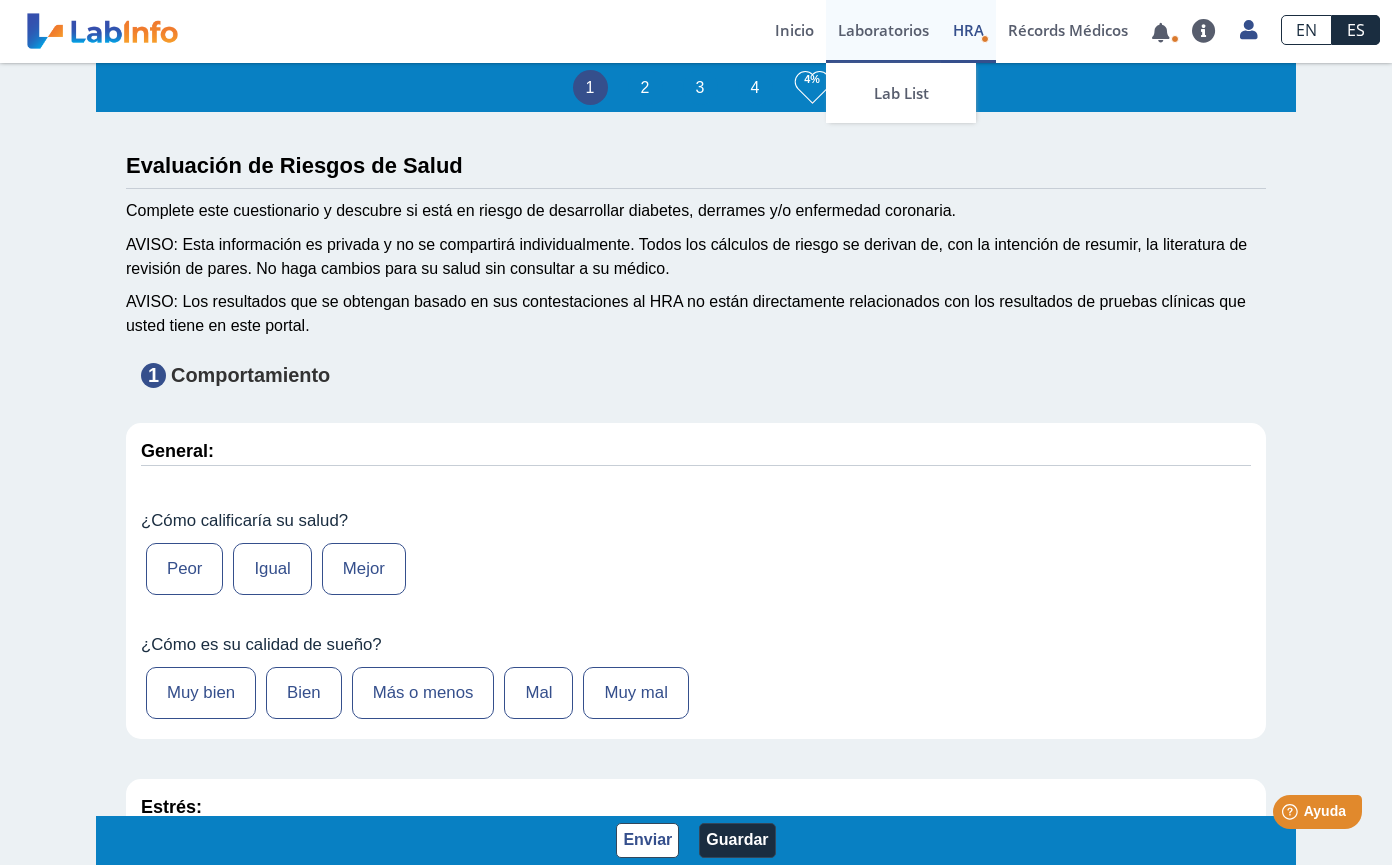 click on "Laboratorios" at bounding box center [883, 31] 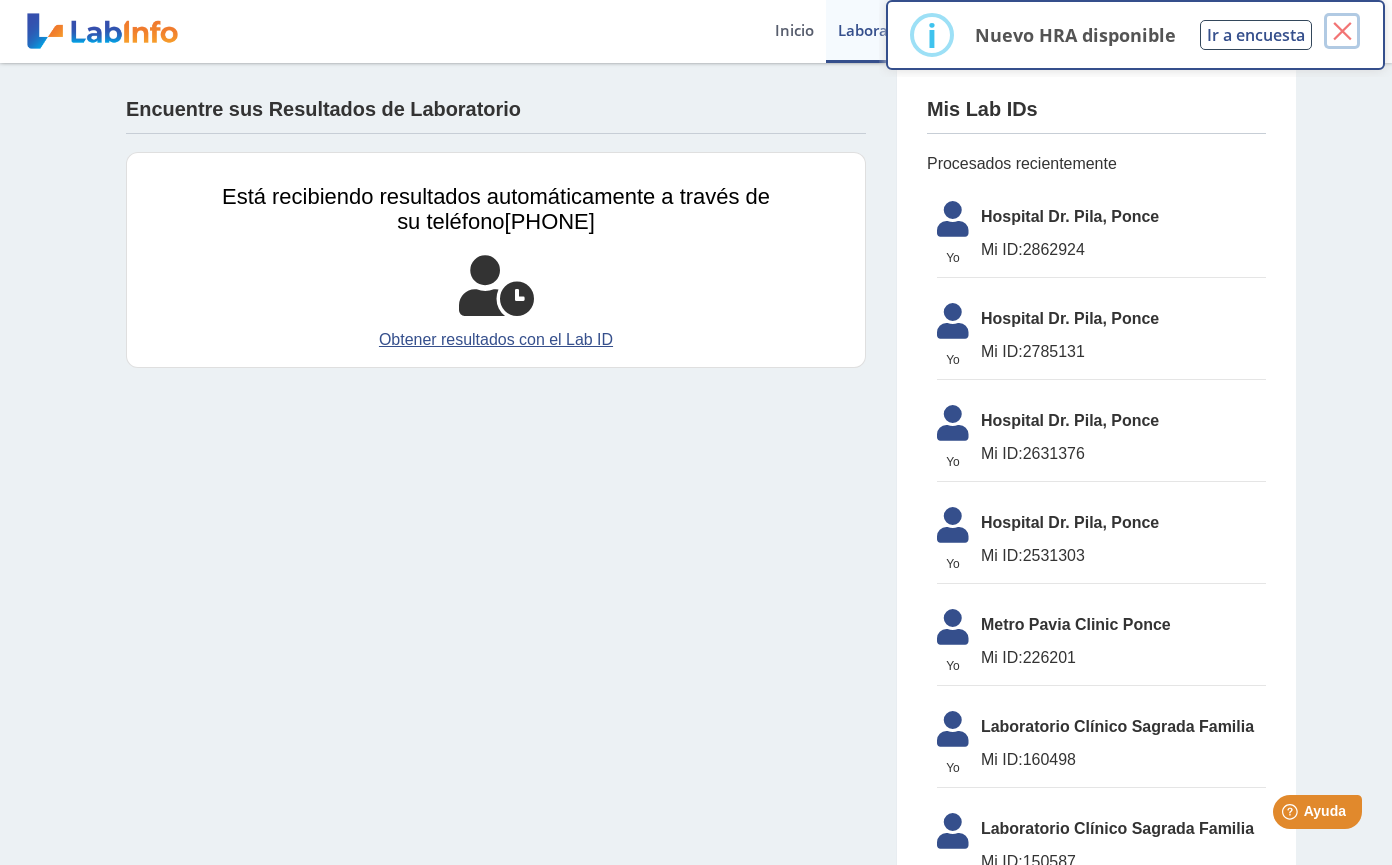 click on "×" at bounding box center [1342, 31] 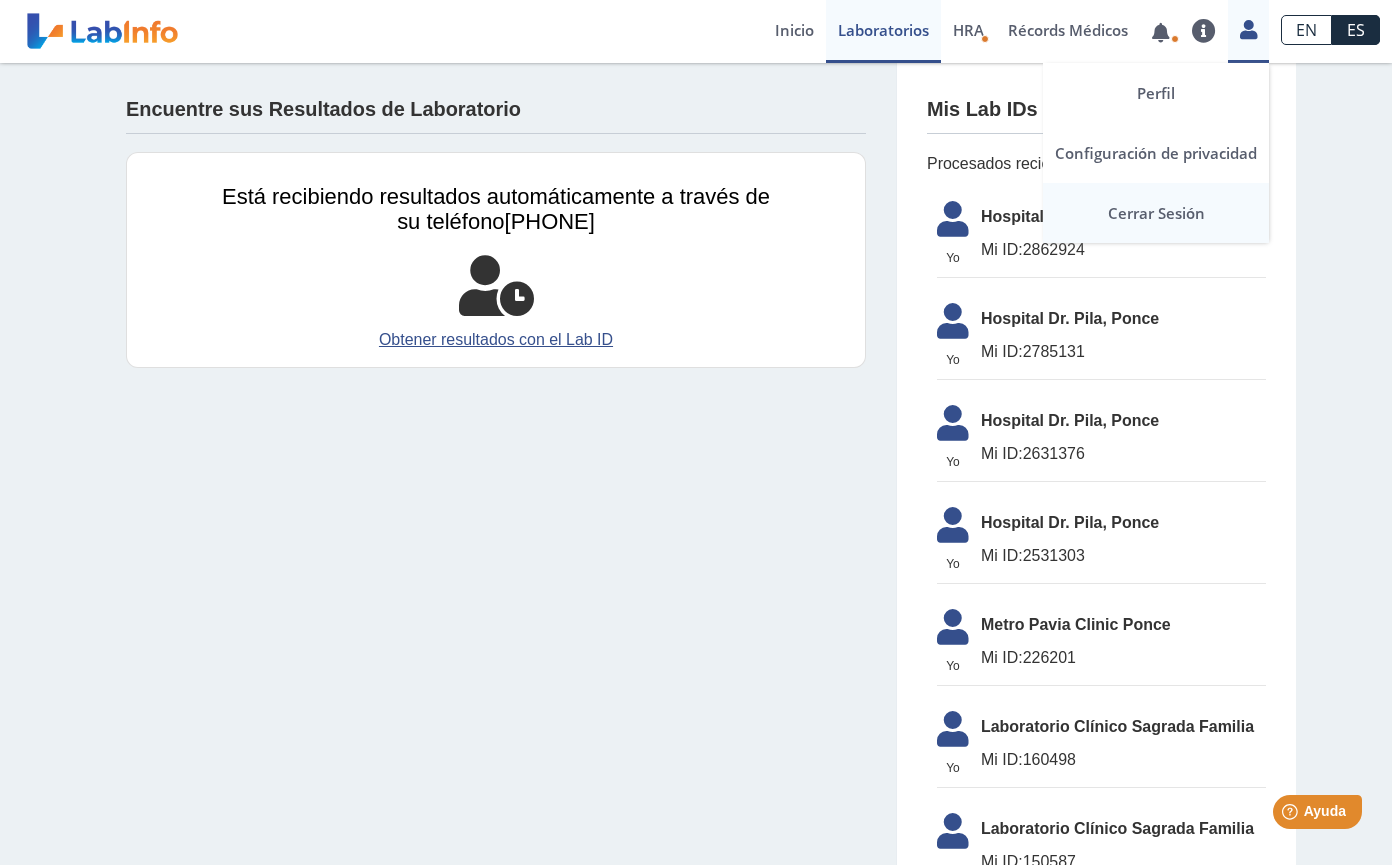 click on "Cerrar Sesión" at bounding box center (1156, 213) 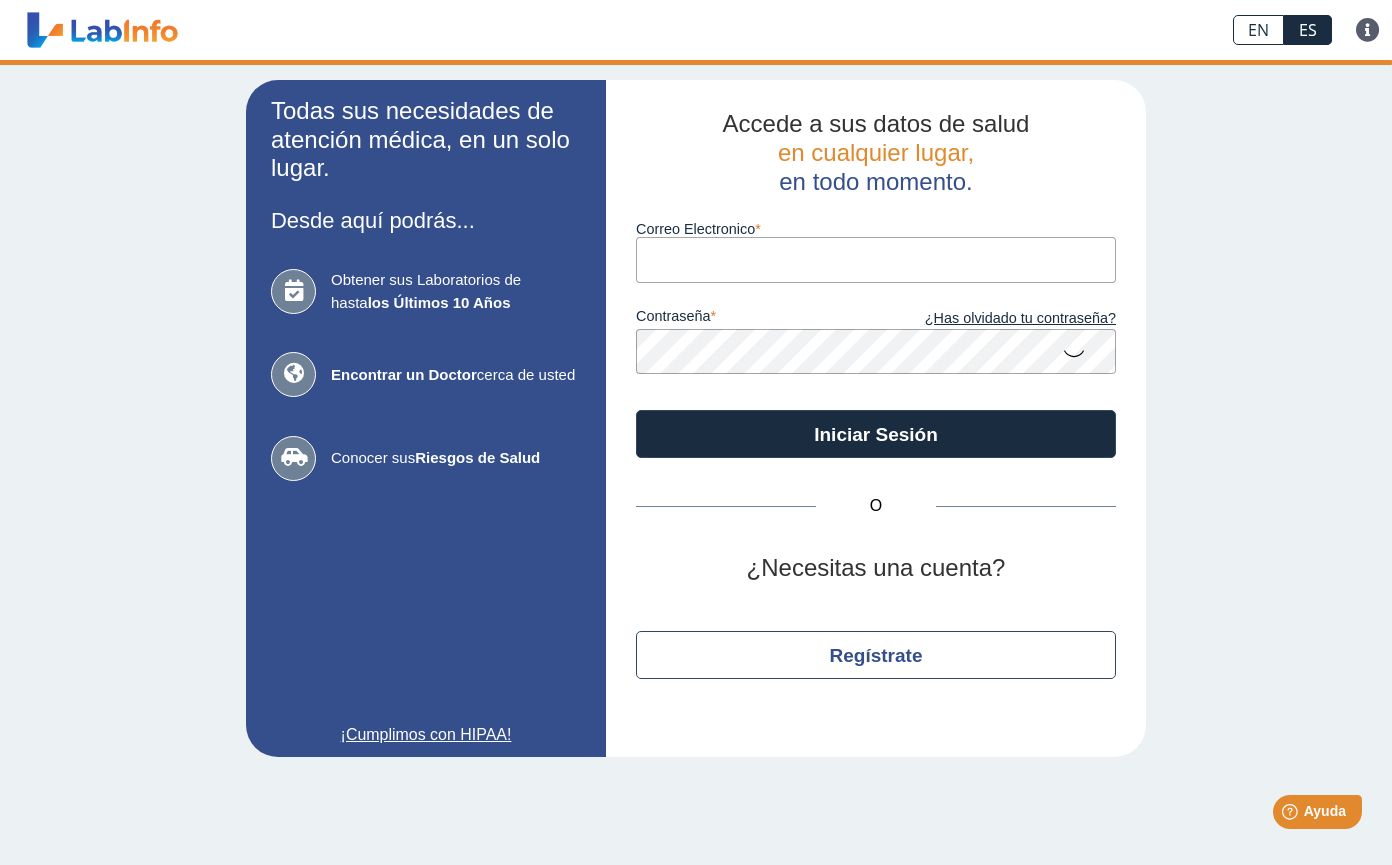 type on "[EMAIL]" 